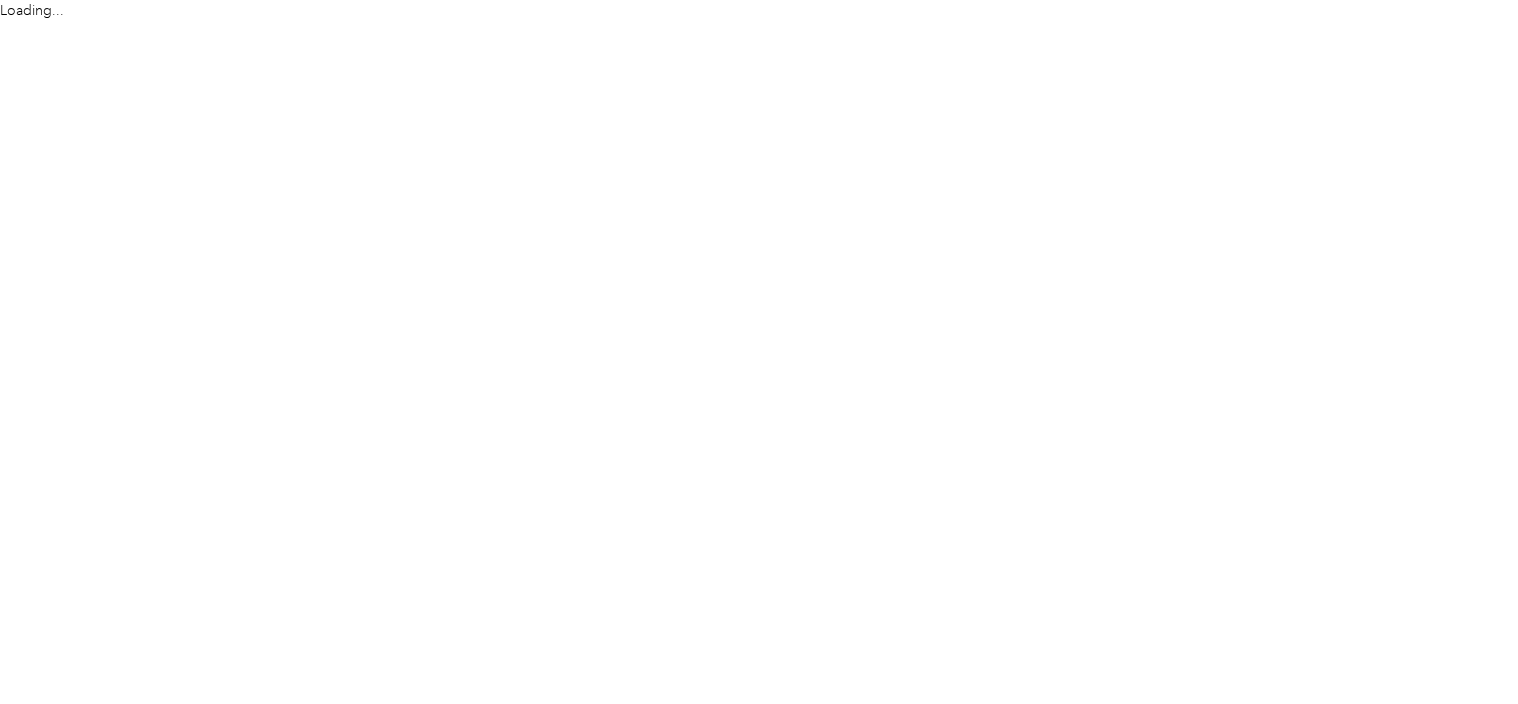 scroll, scrollTop: 0, scrollLeft: 0, axis: both 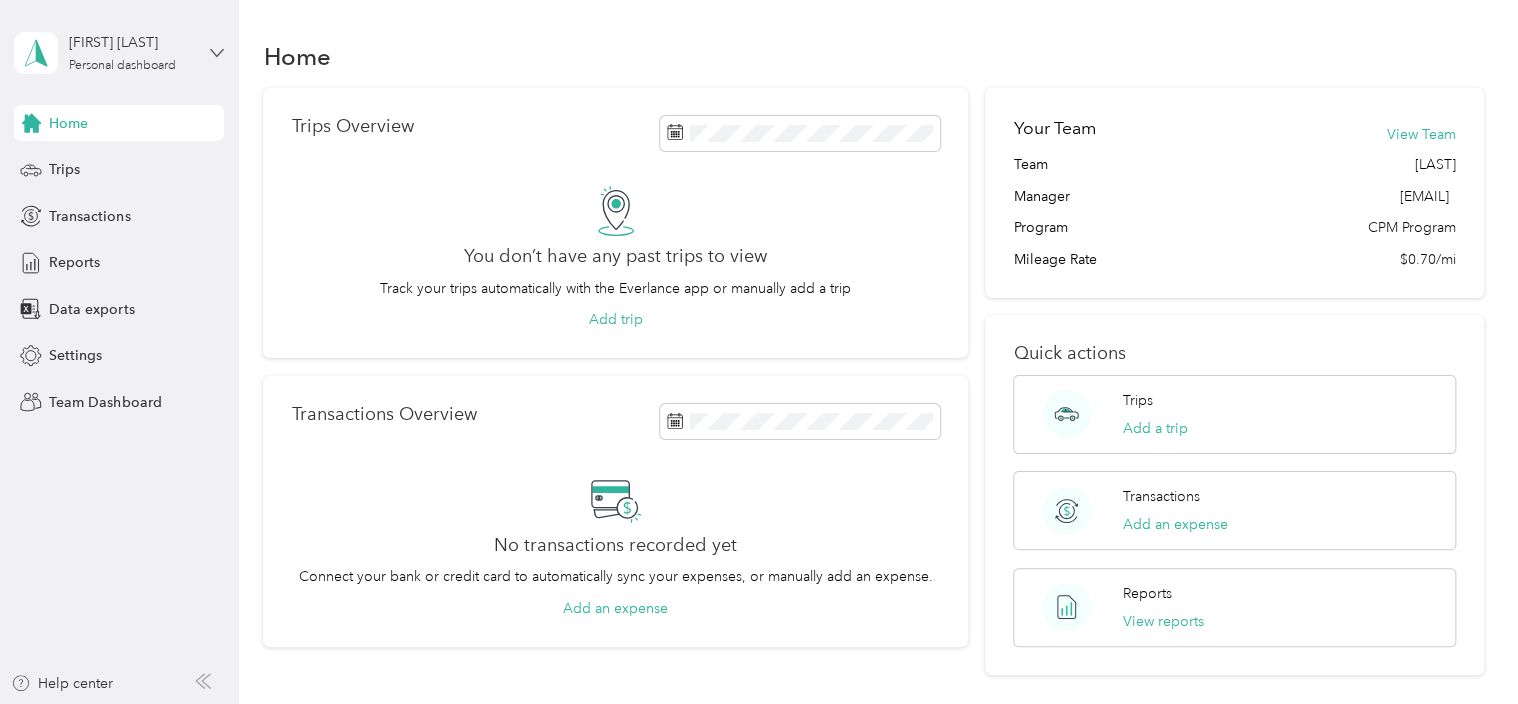 click 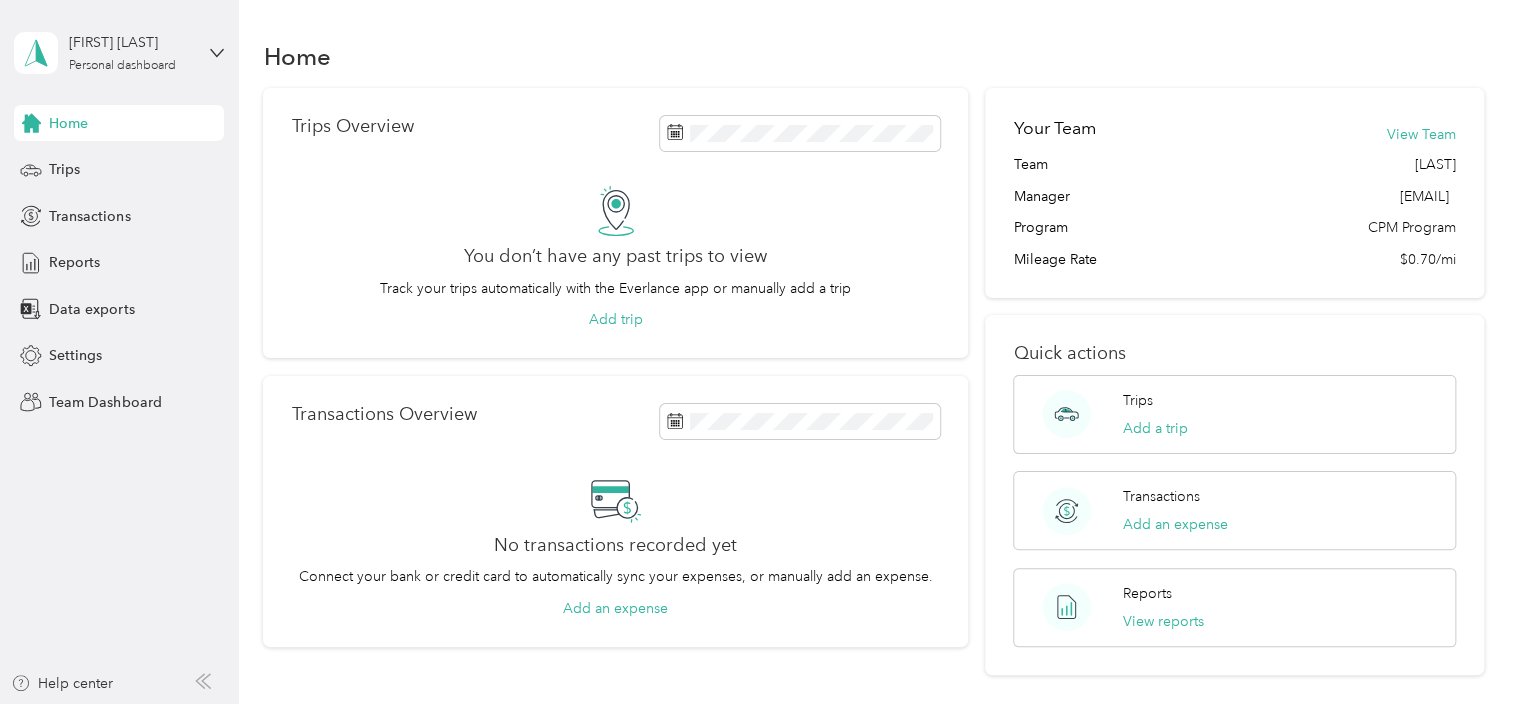 click on "Team dashboard" at bounding box center (85, 164) 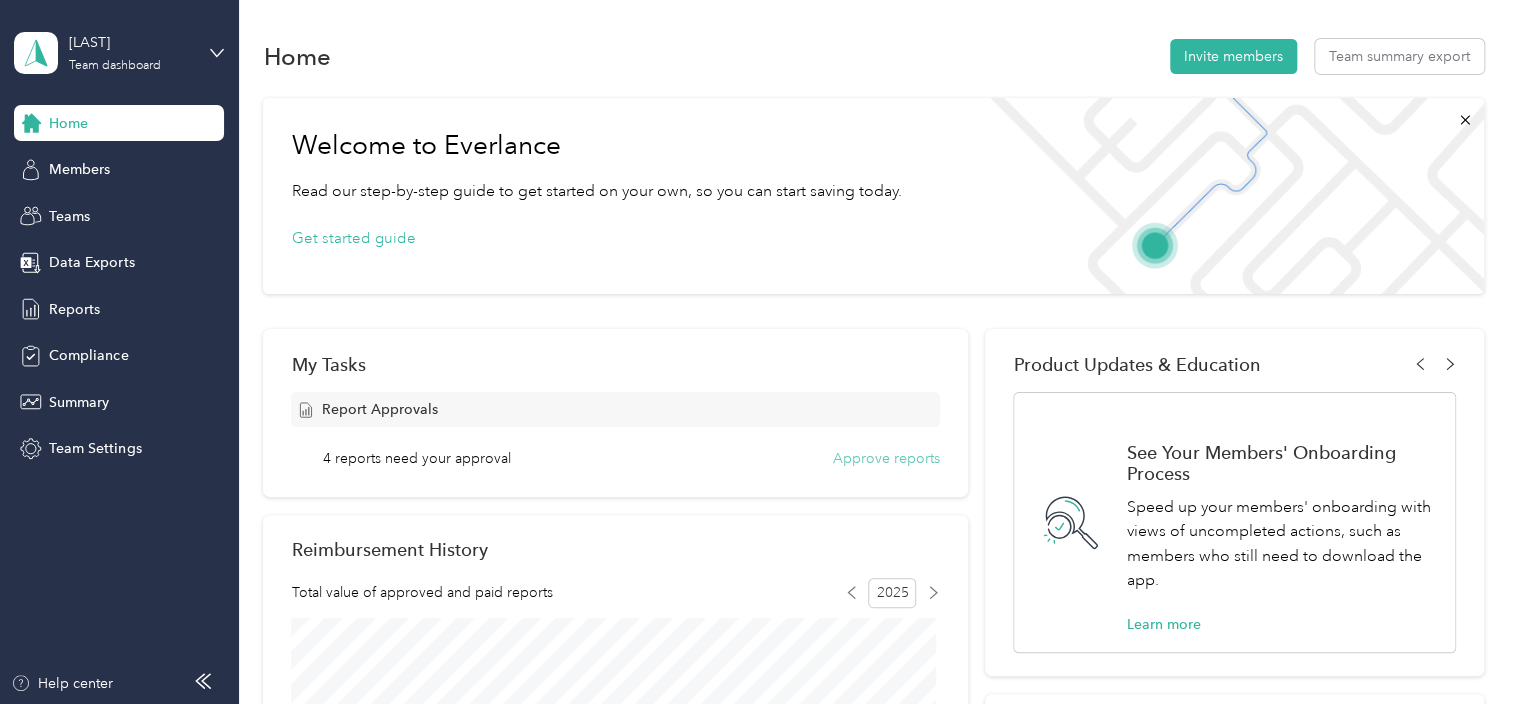 click on "Approve reports" at bounding box center [886, 458] 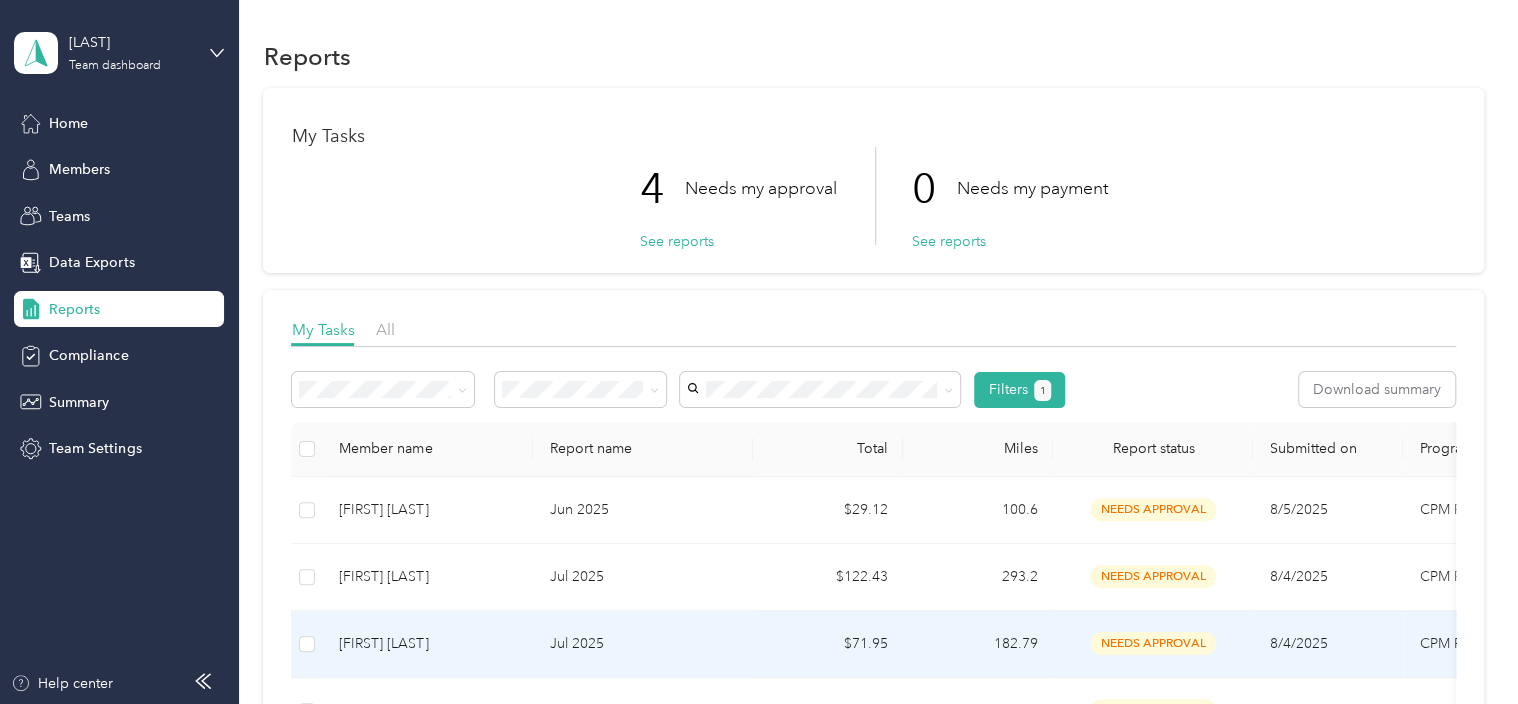 click on "$71.95" at bounding box center [828, 644] 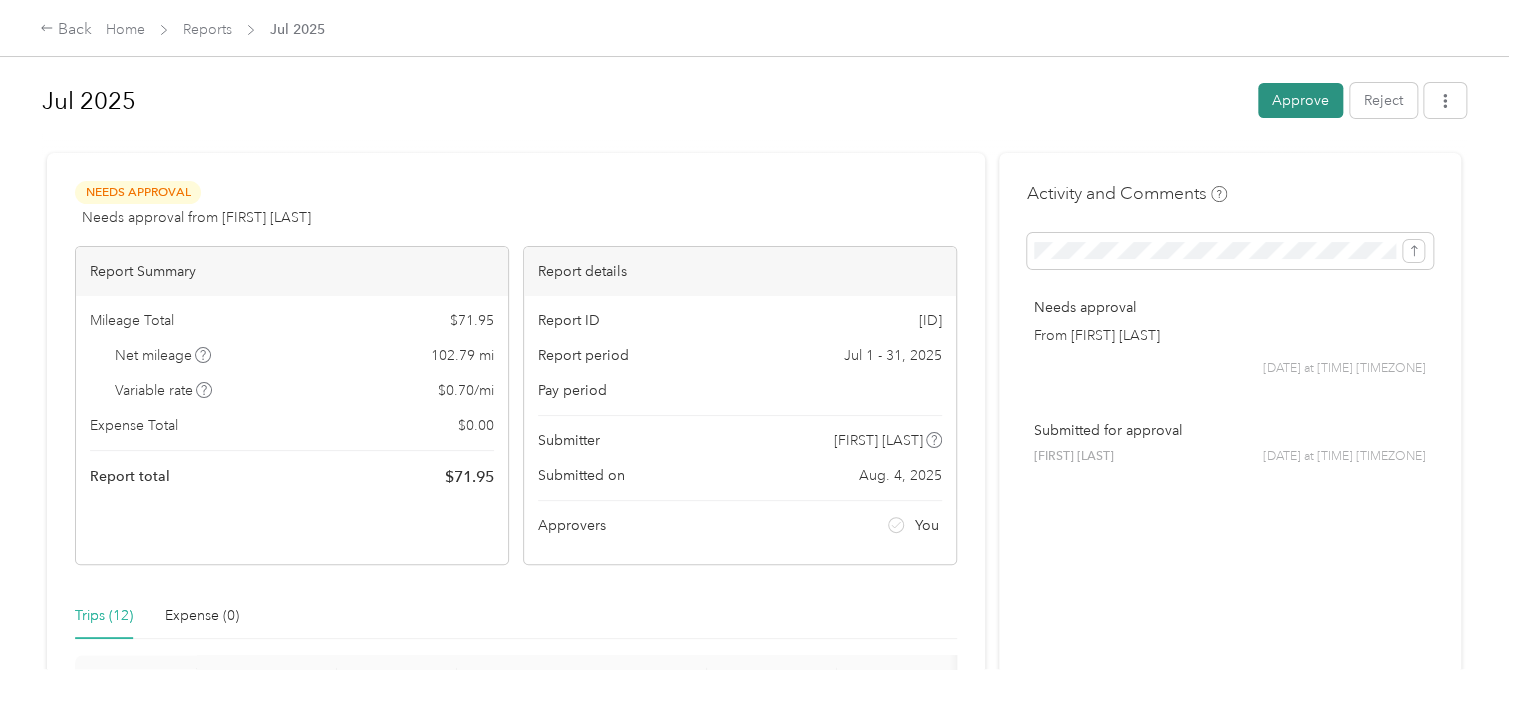 click on "Approve" at bounding box center [1300, 100] 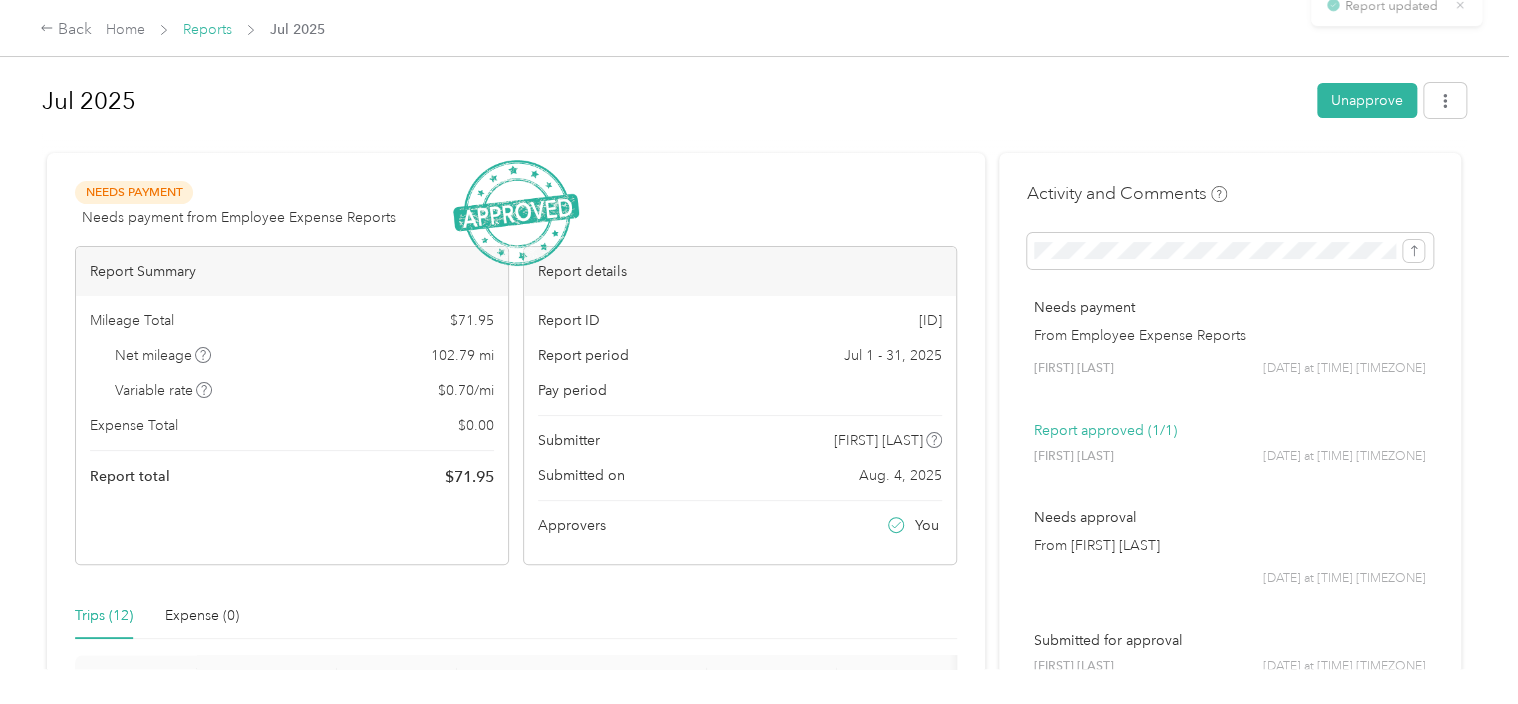 click on "Reports" at bounding box center (207, 29) 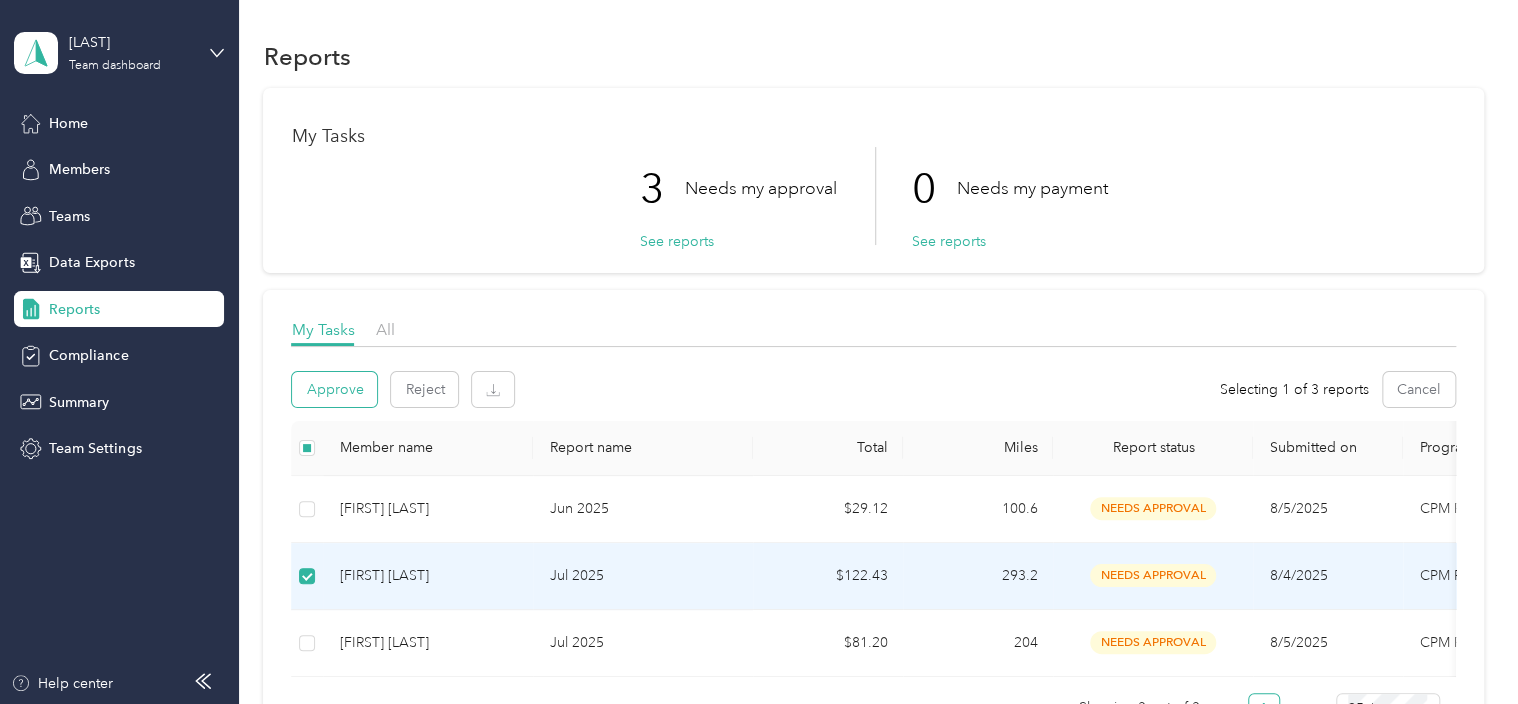 click on "Approve" at bounding box center (334, 389) 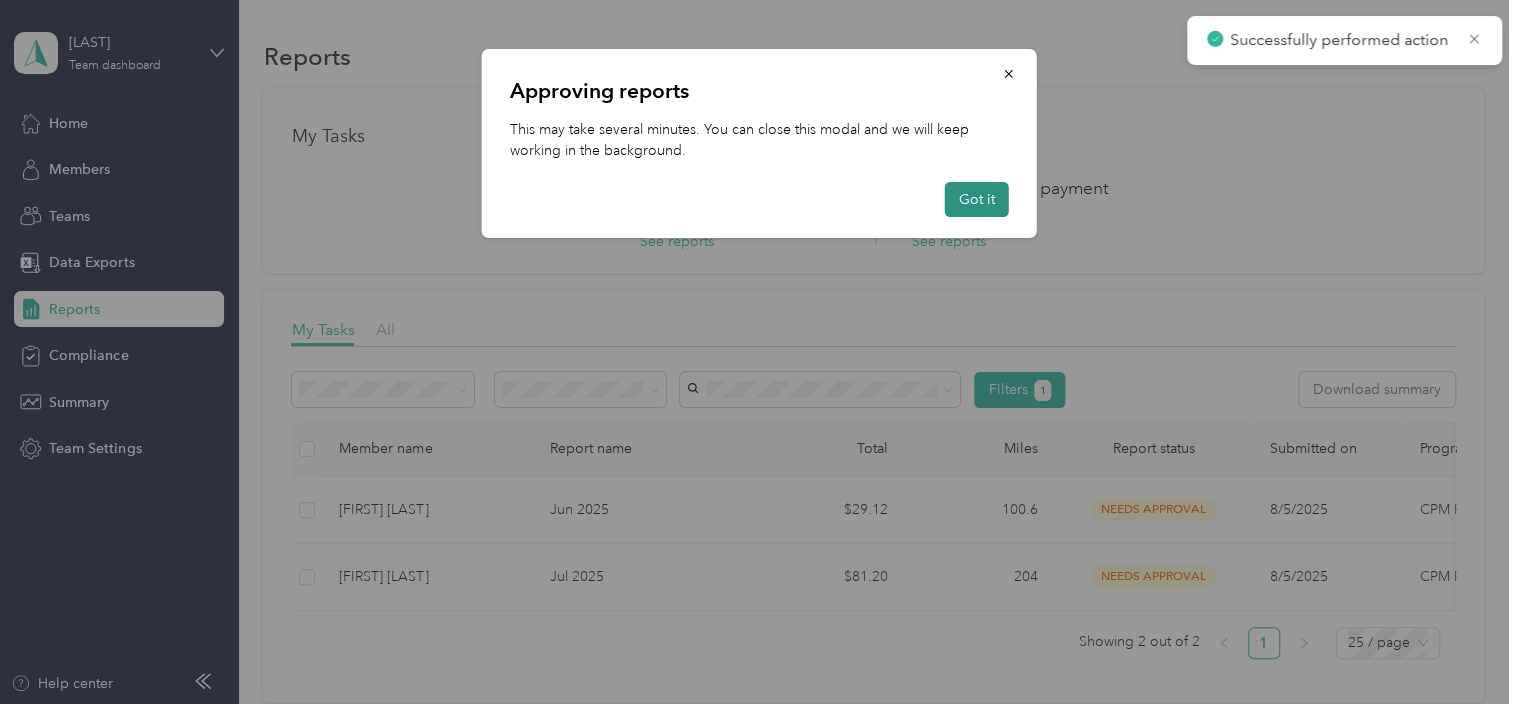click on "Got it" at bounding box center [977, 199] 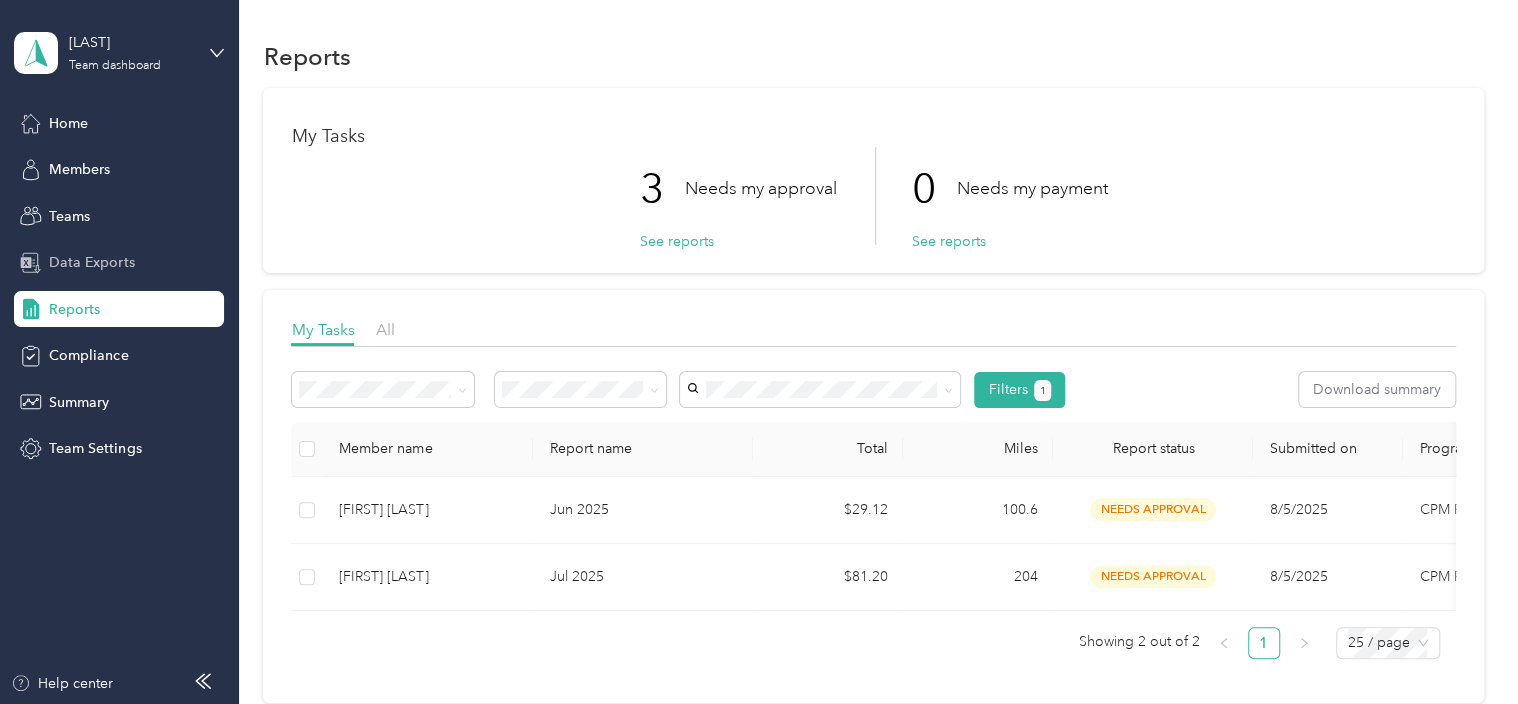 click on "Data Exports" at bounding box center (91, 262) 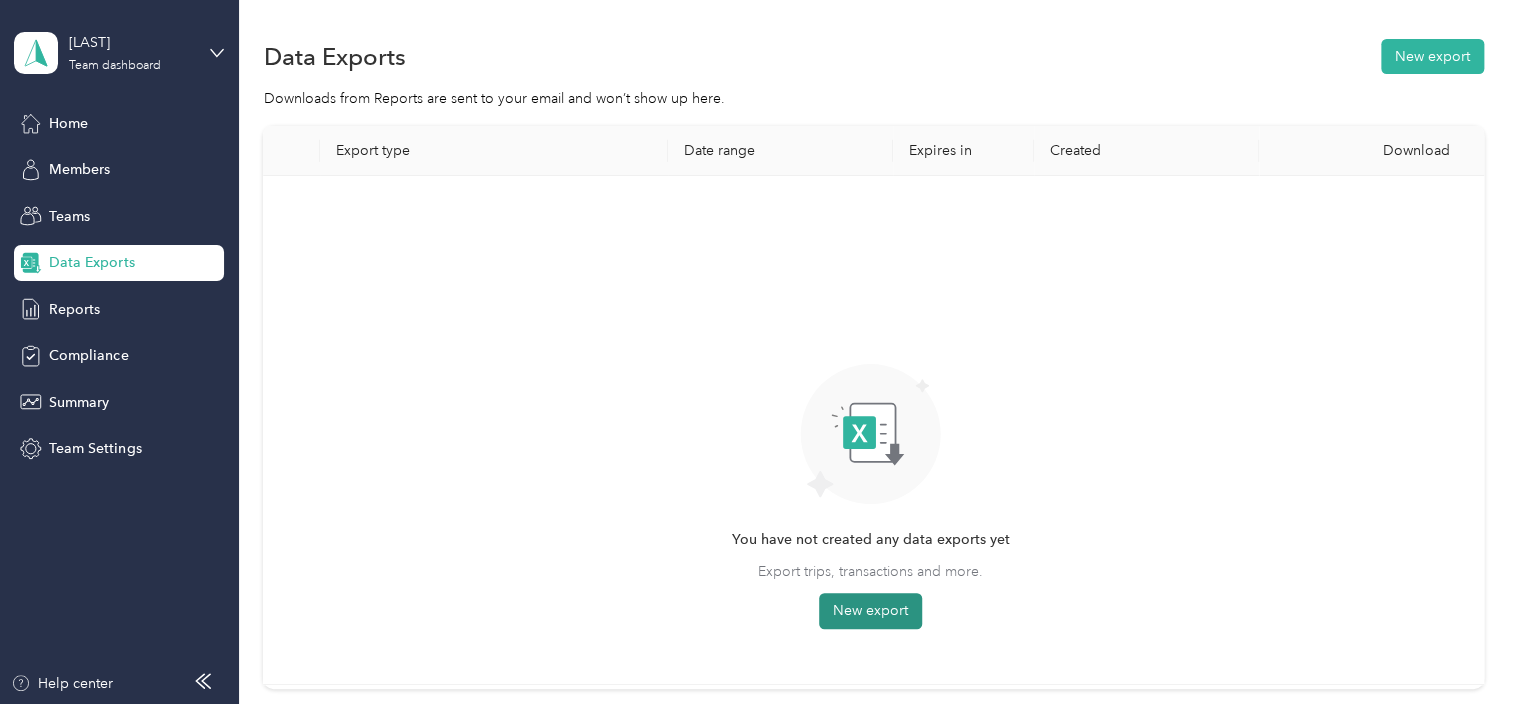 click on "New export" at bounding box center (870, 611) 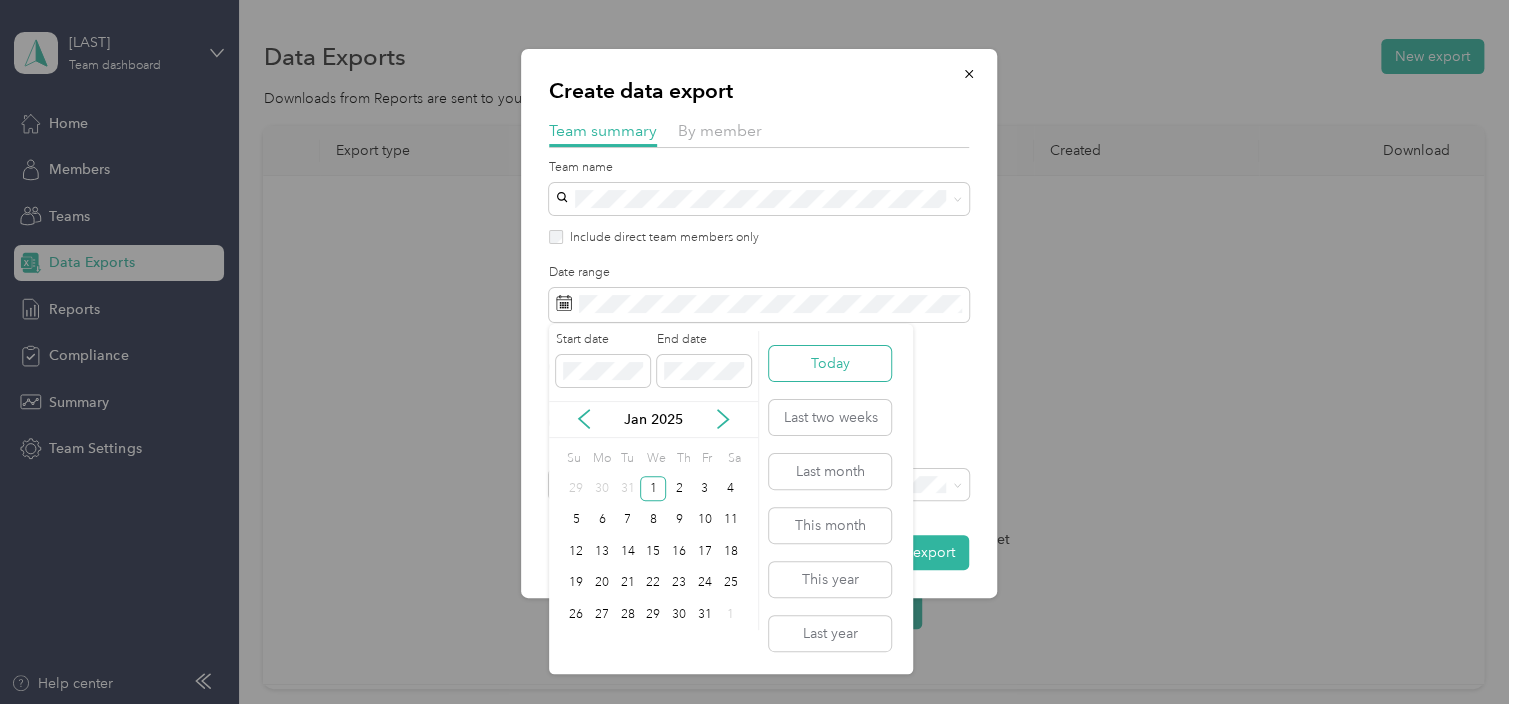 click on "Today" at bounding box center [830, 363] 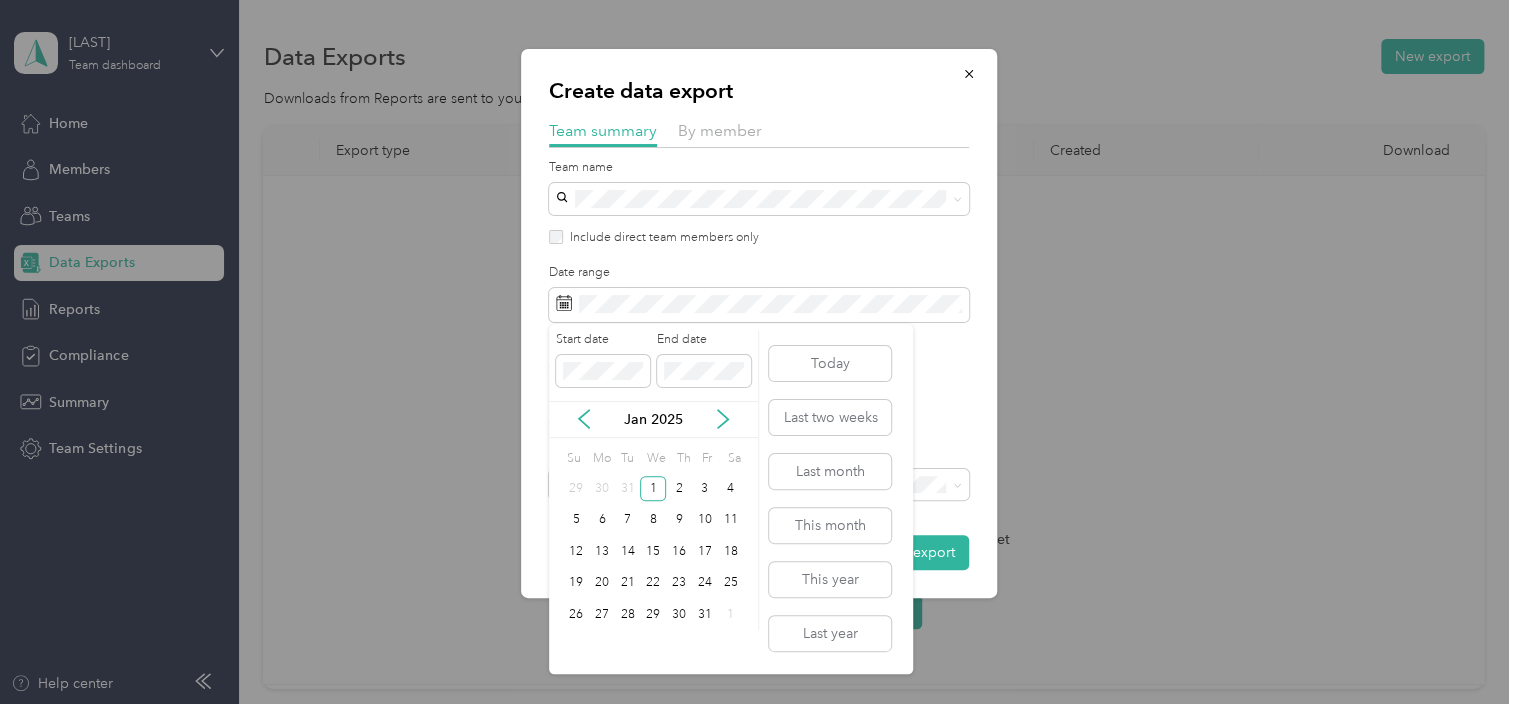 click on "End date" at bounding box center [704, 340] 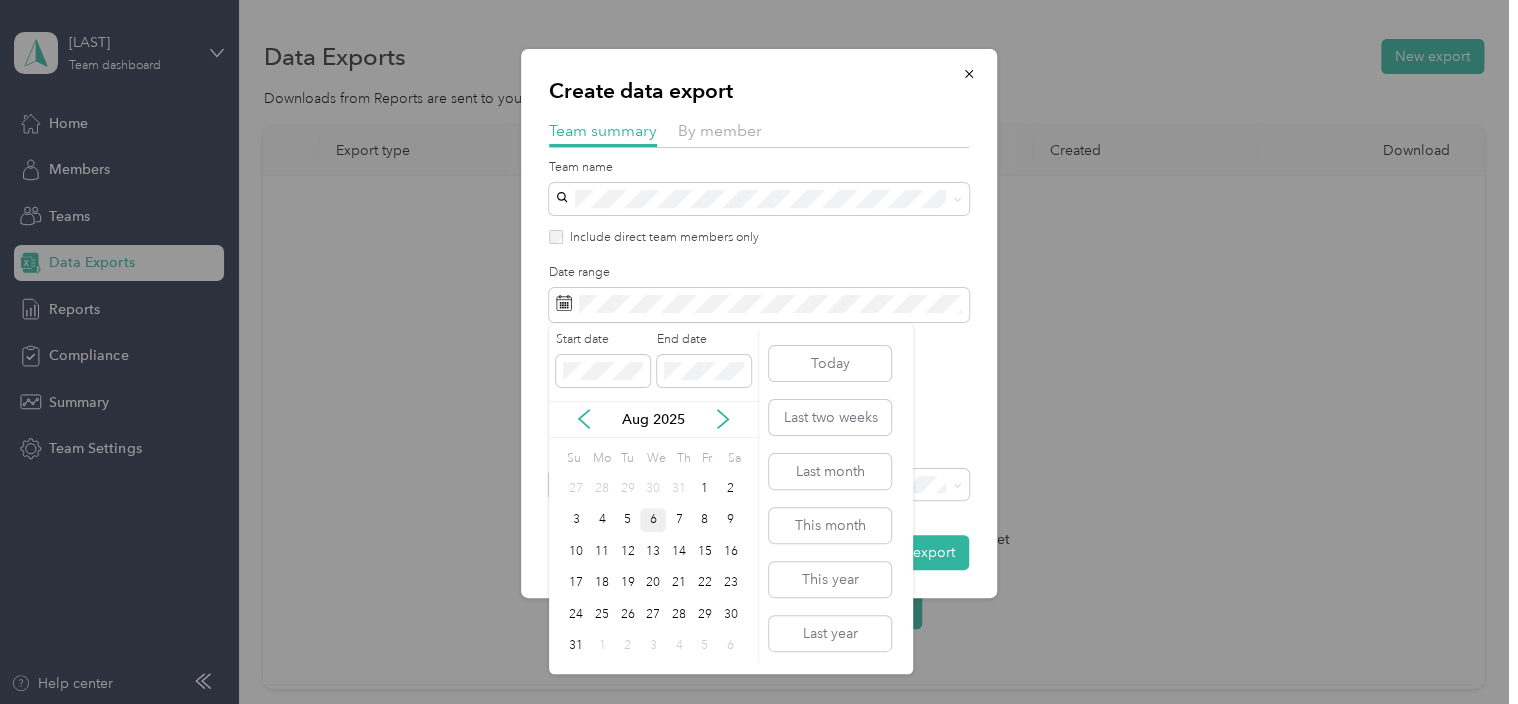 click on "6" at bounding box center (653, 520) 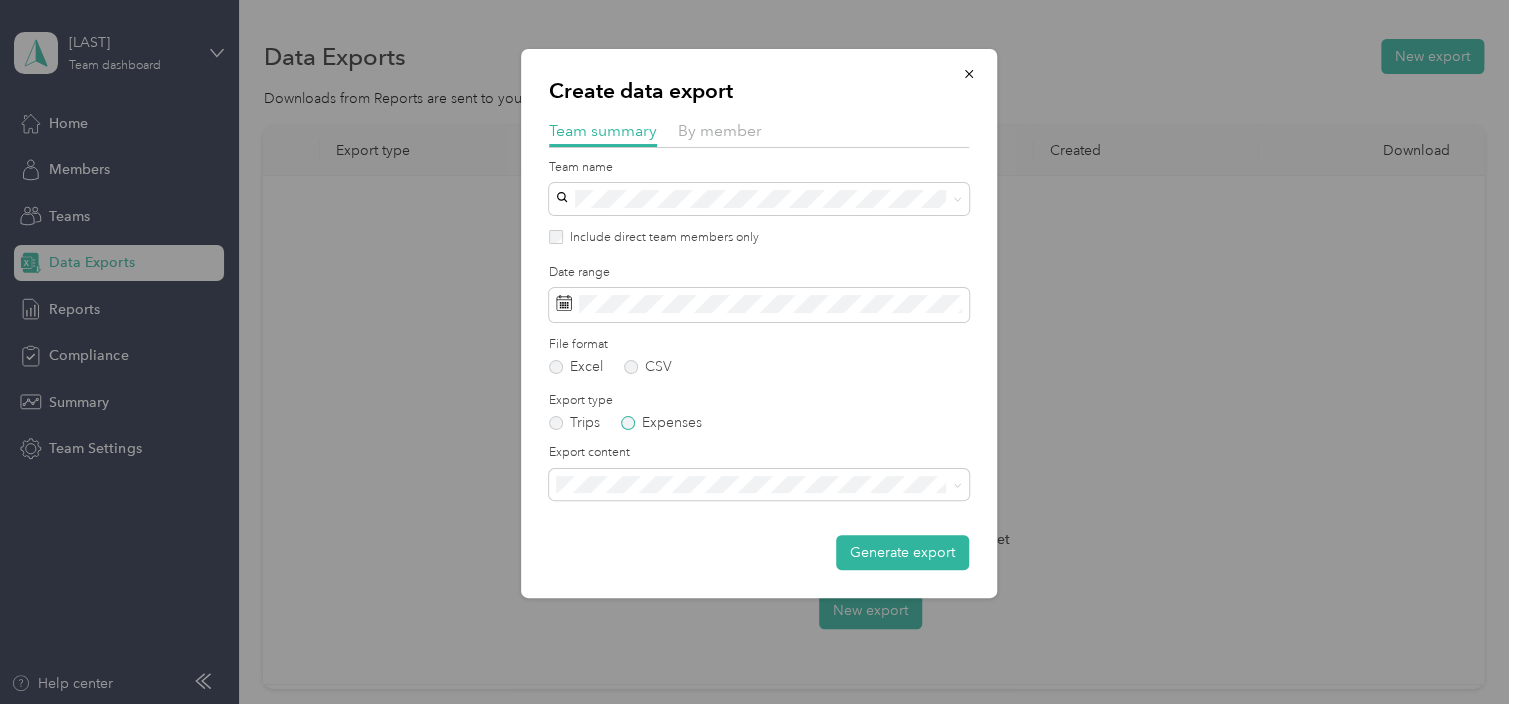 click on "Expenses" at bounding box center (661, 423) 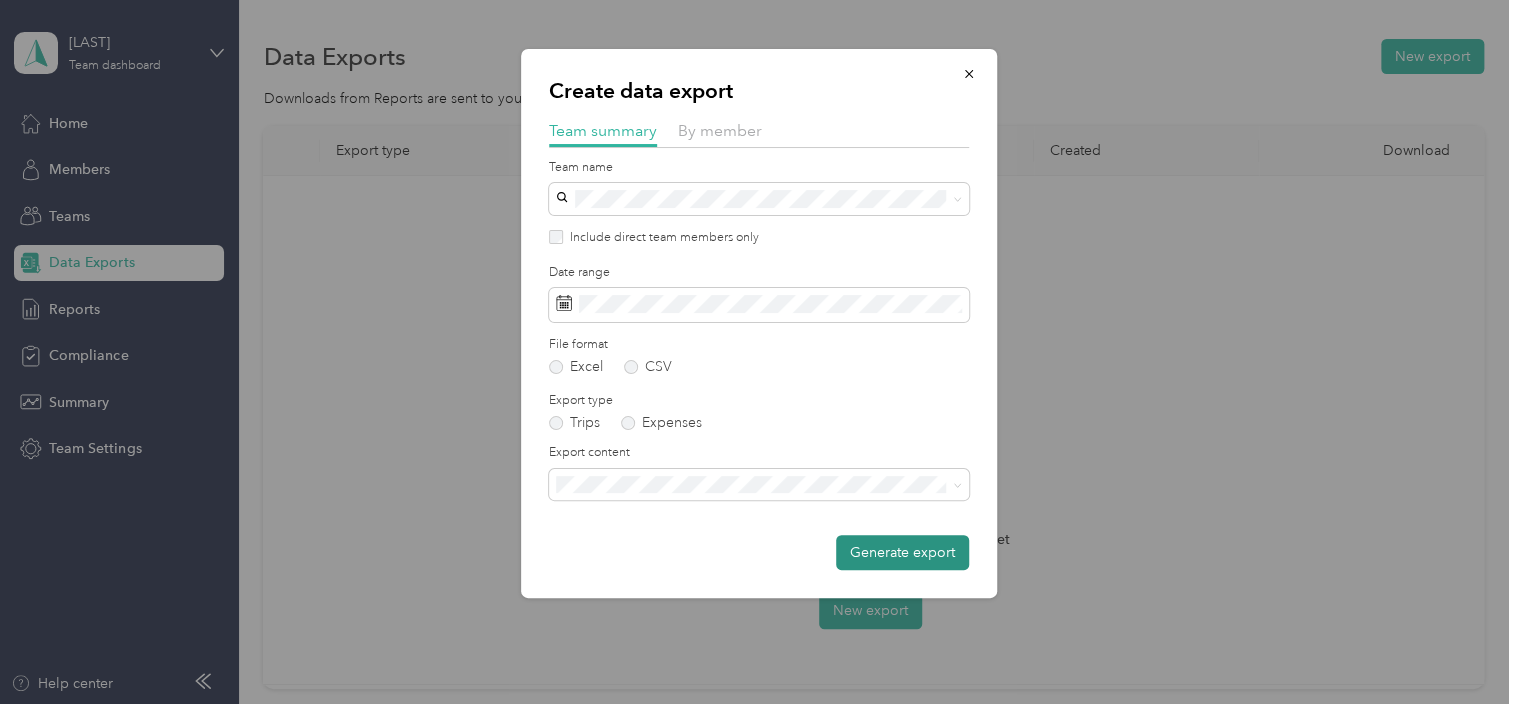 click on "Generate export" at bounding box center (902, 552) 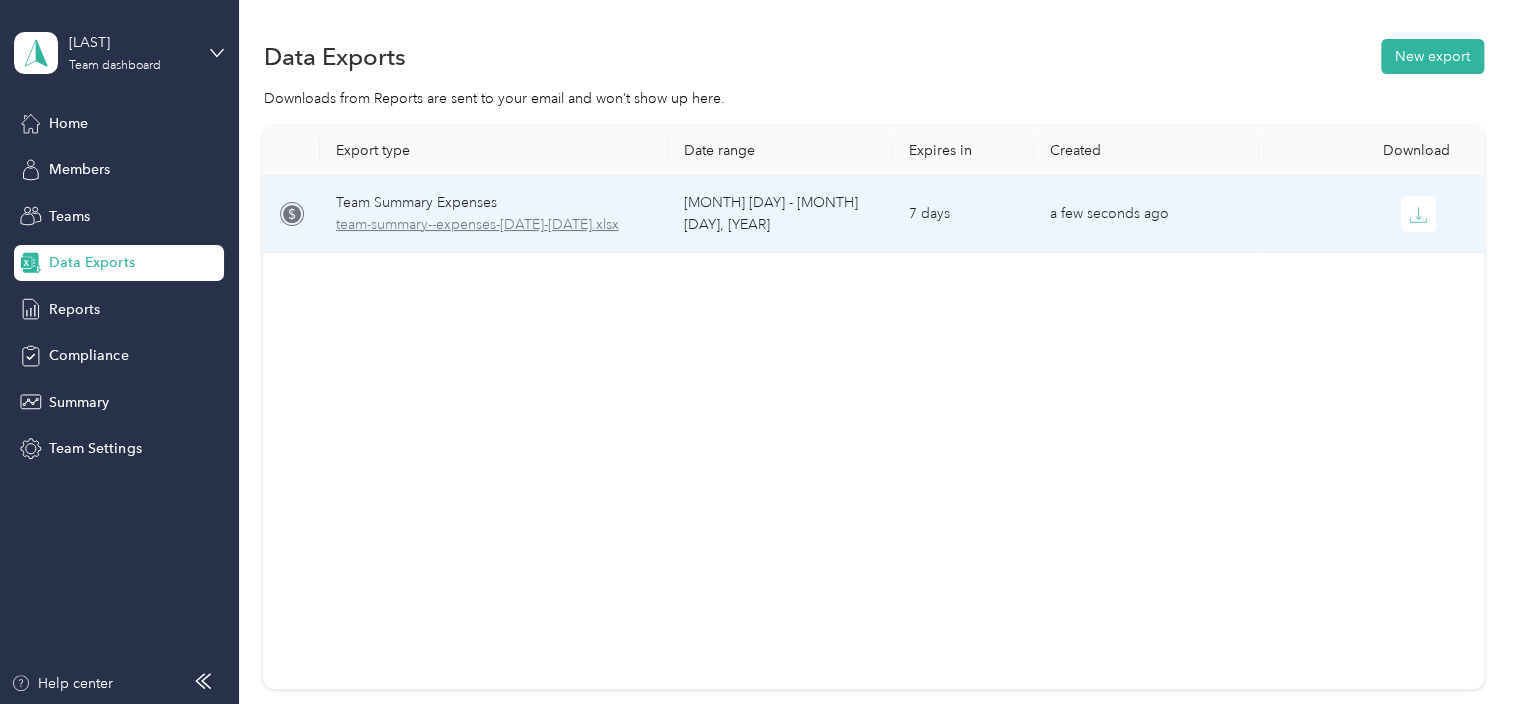 click on "team-summary--expenses-[DATE]-[DATE].xlsx" at bounding box center [494, 225] 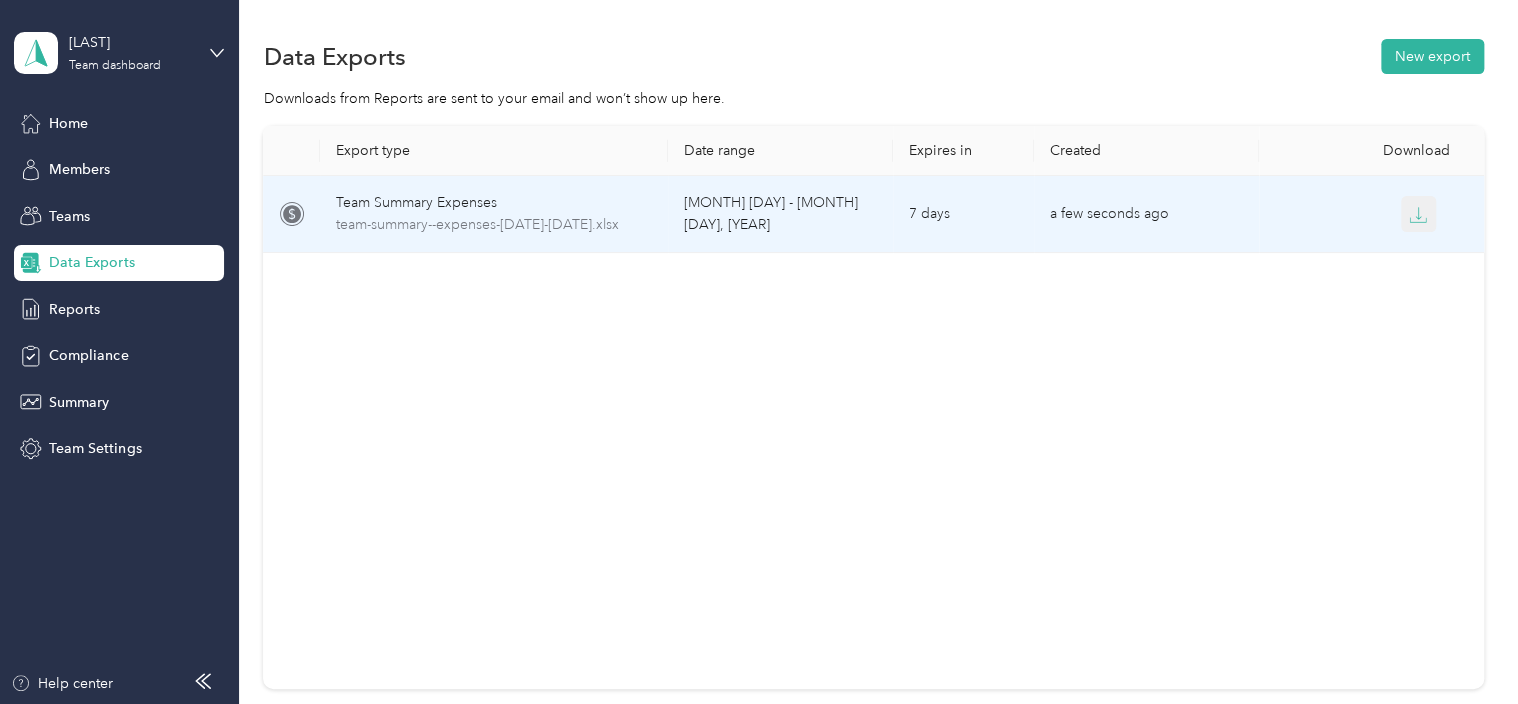 click 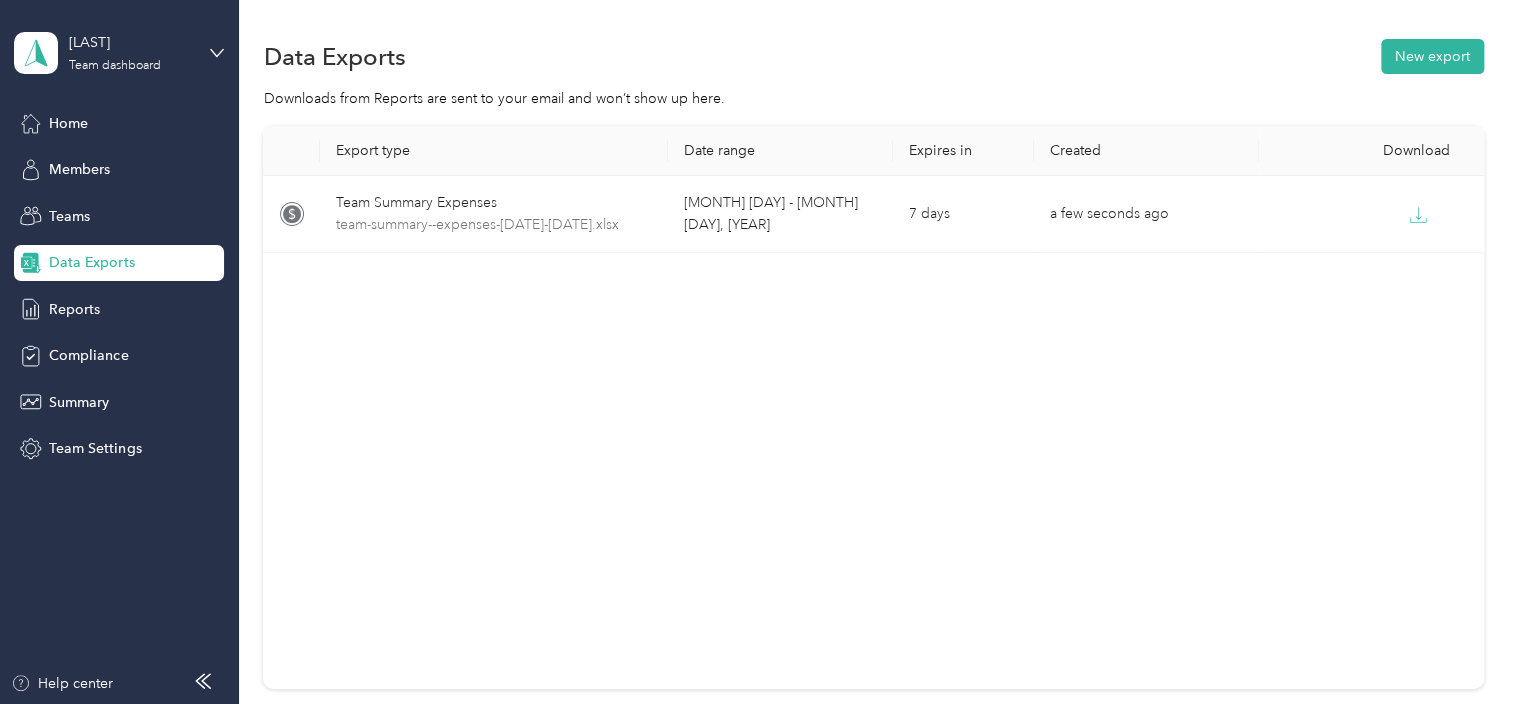 click on "Data Exports" at bounding box center [91, 262] 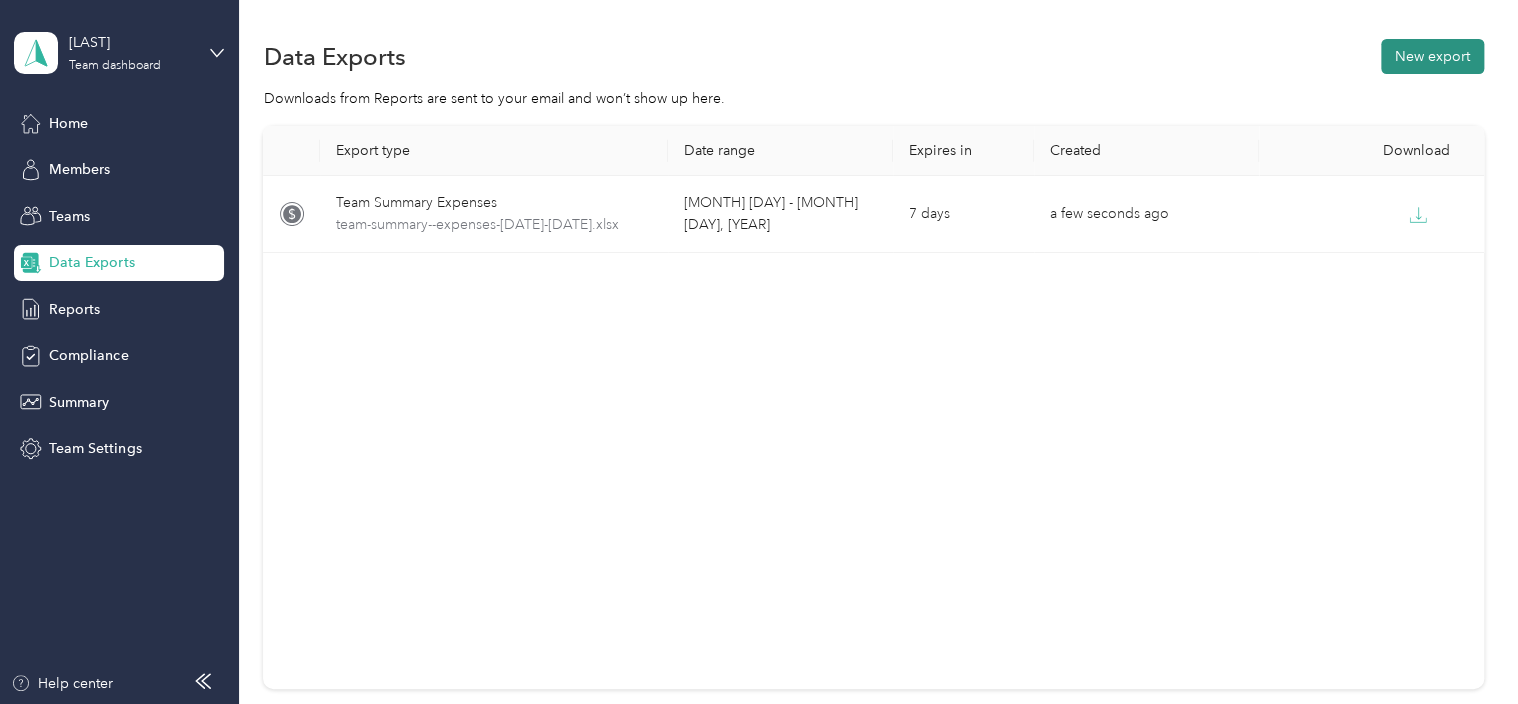 click on "New export" at bounding box center (1432, 56) 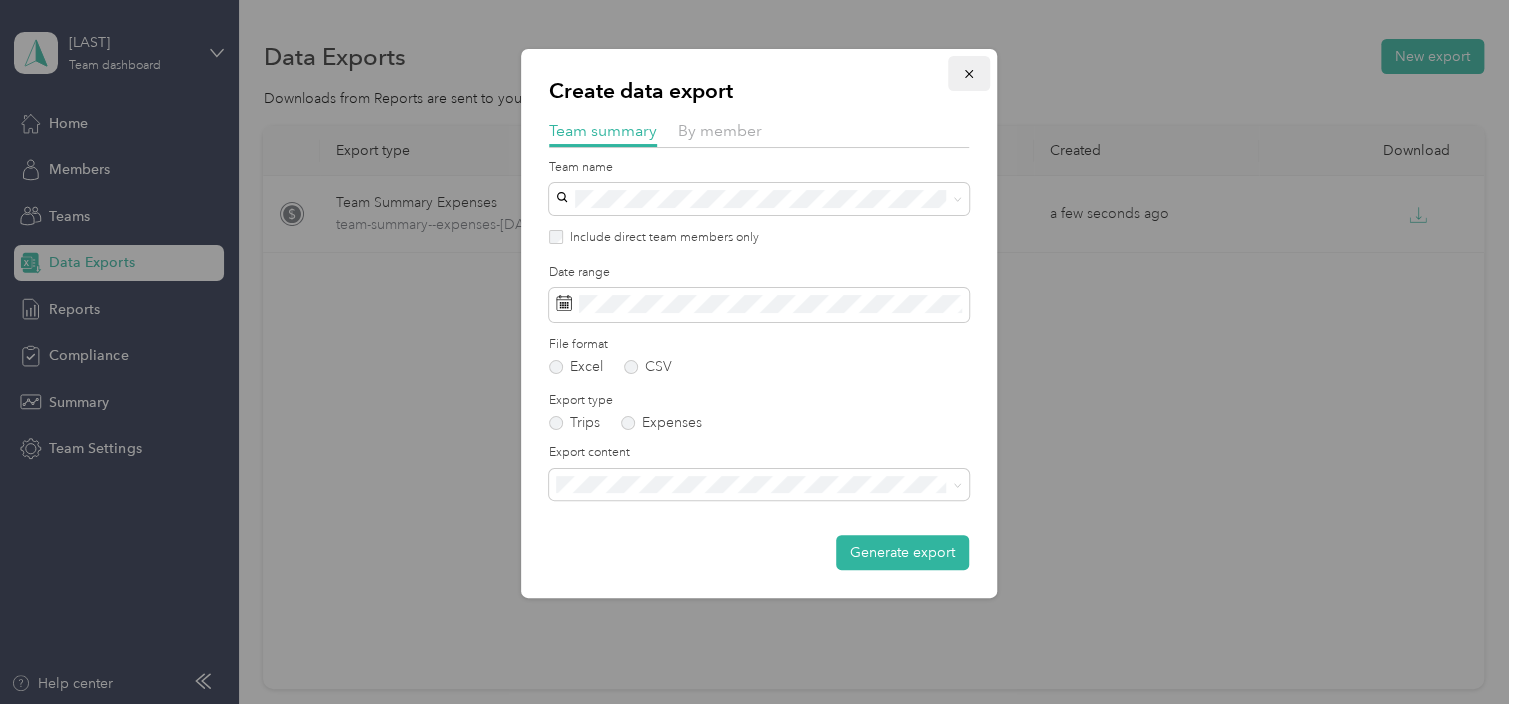click at bounding box center (969, 73) 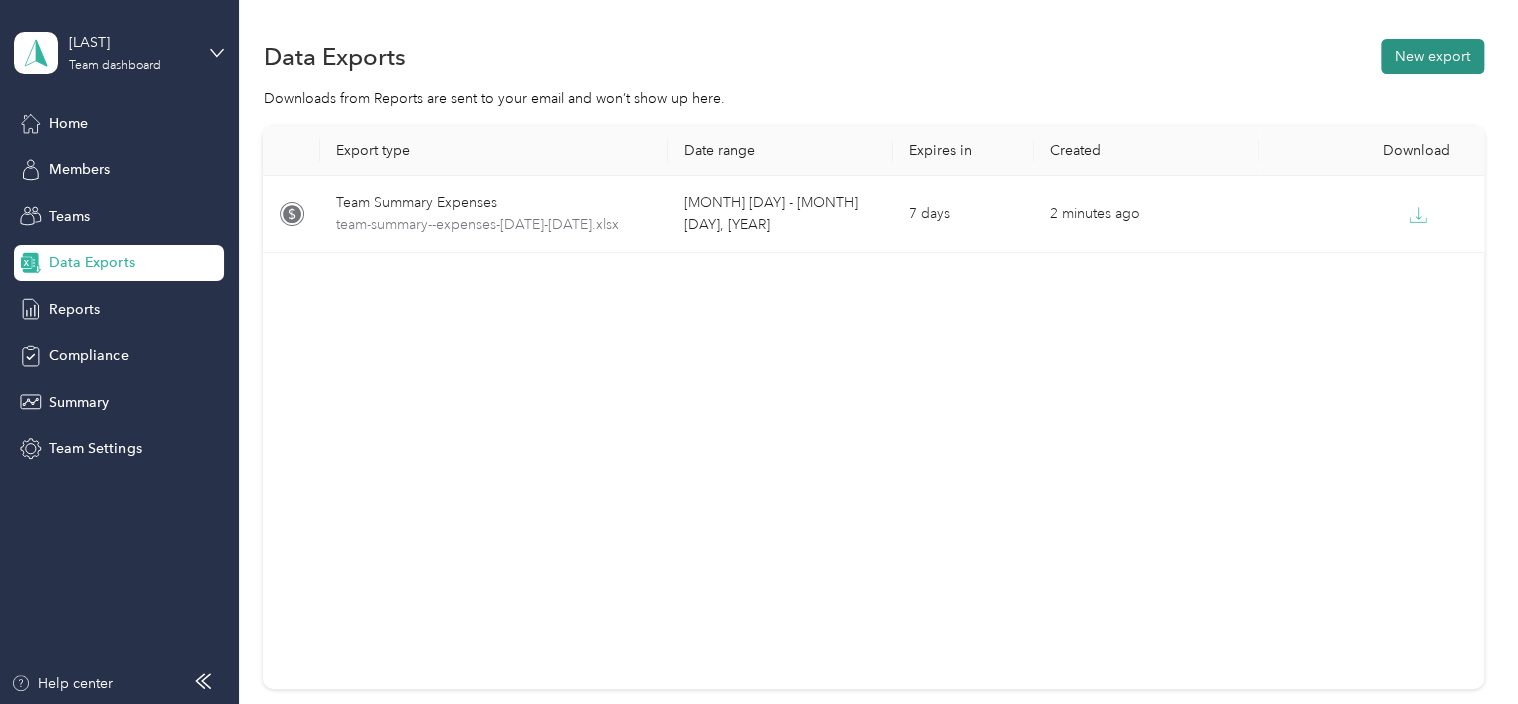 click on "New export" at bounding box center (1432, 56) 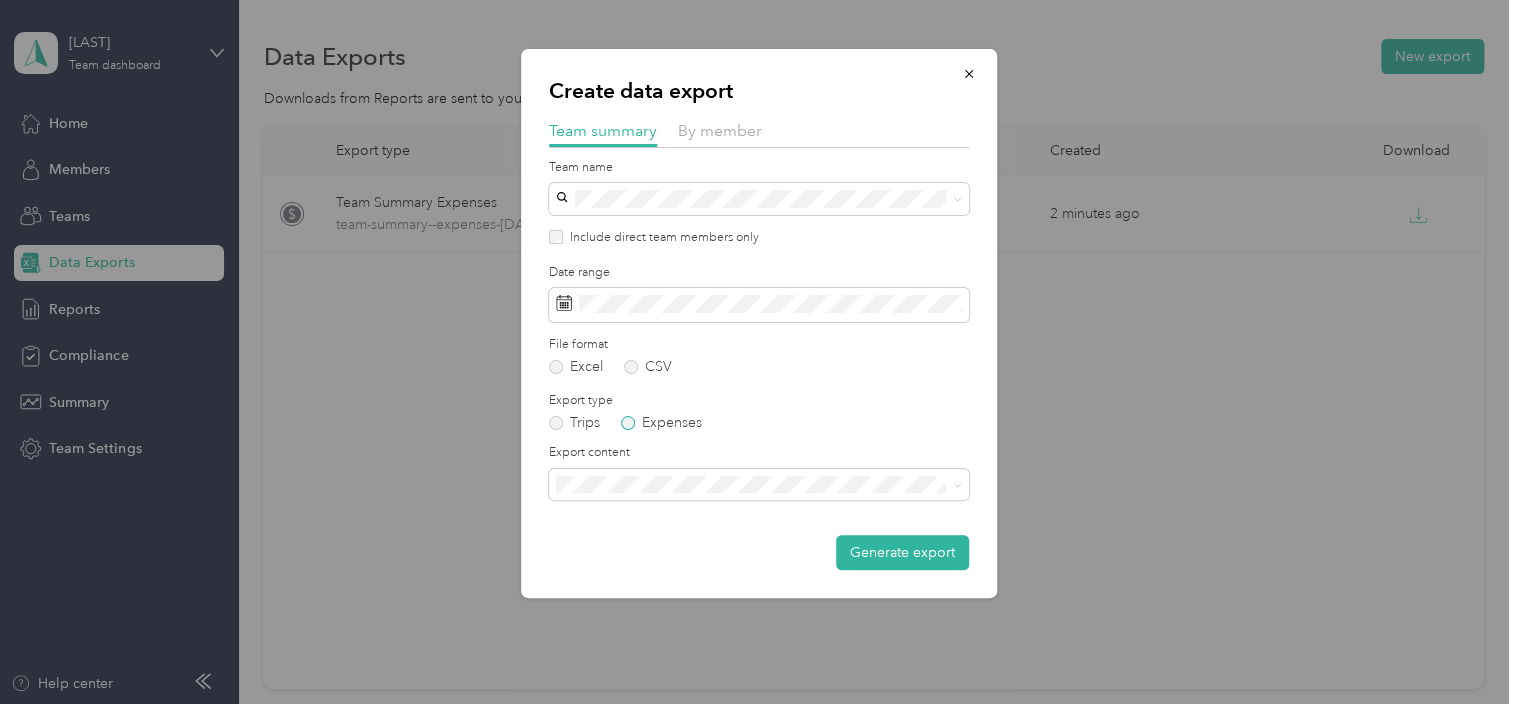 drag, startPoint x: 657, startPoint y: 427, endPoint x: 636, endPoint y: 424, distance: 21.213203 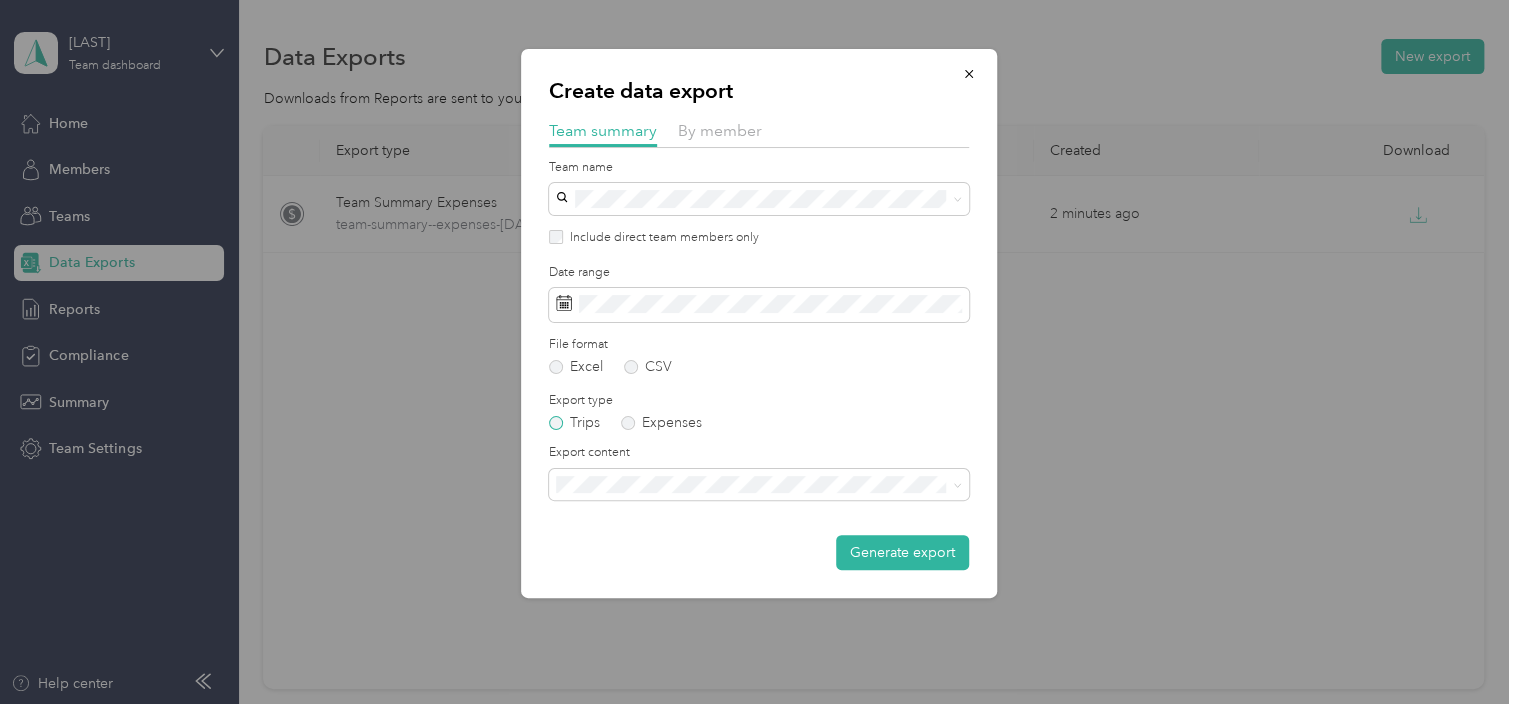click on "Trips" at bounding box center (574, 423) 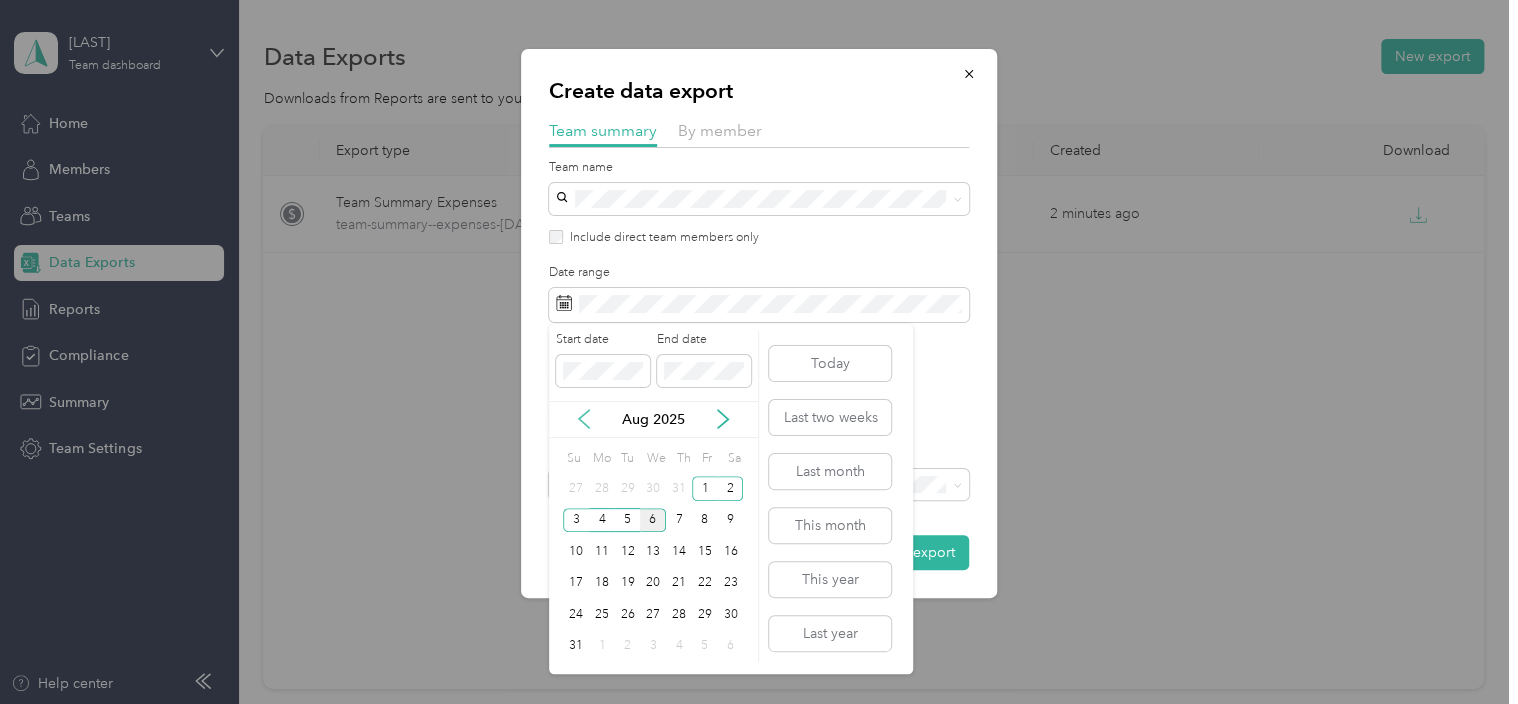 click 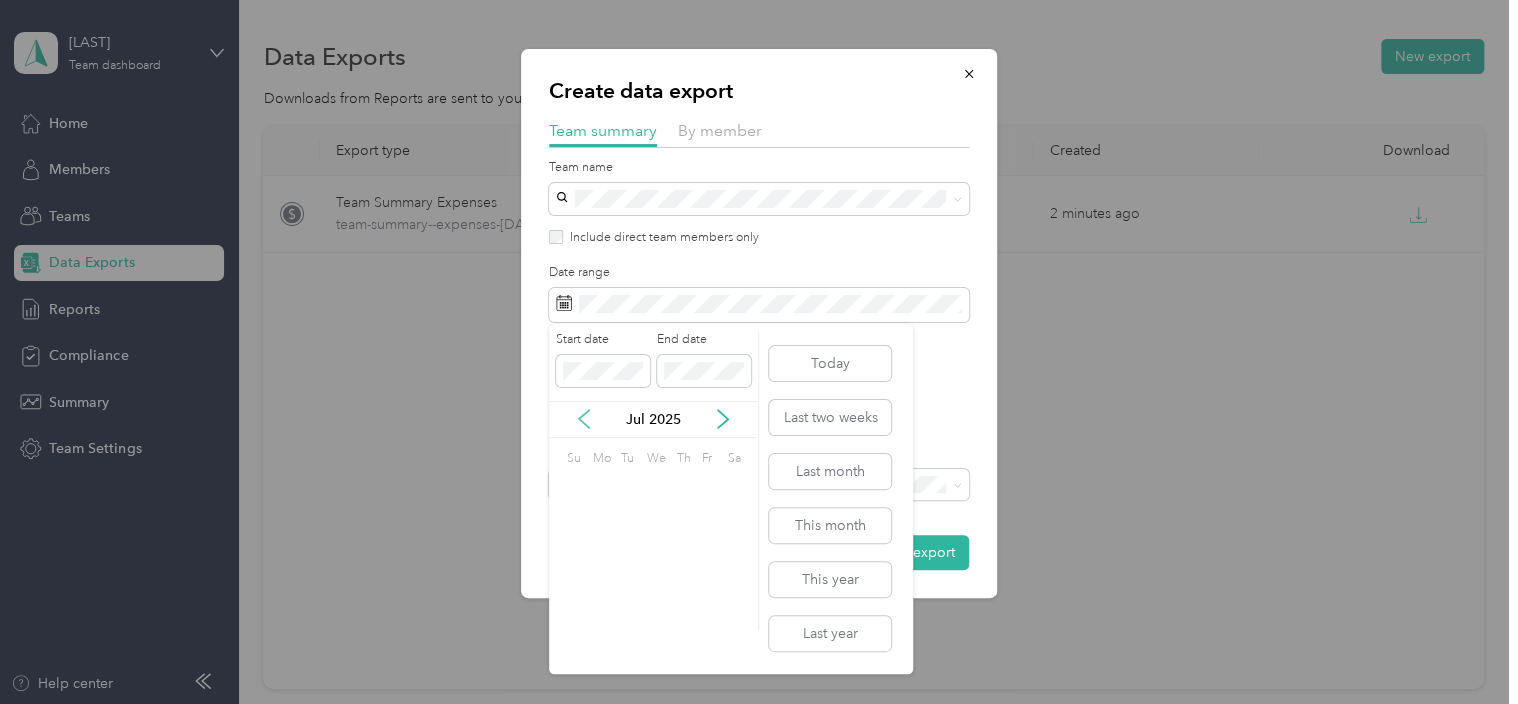 click 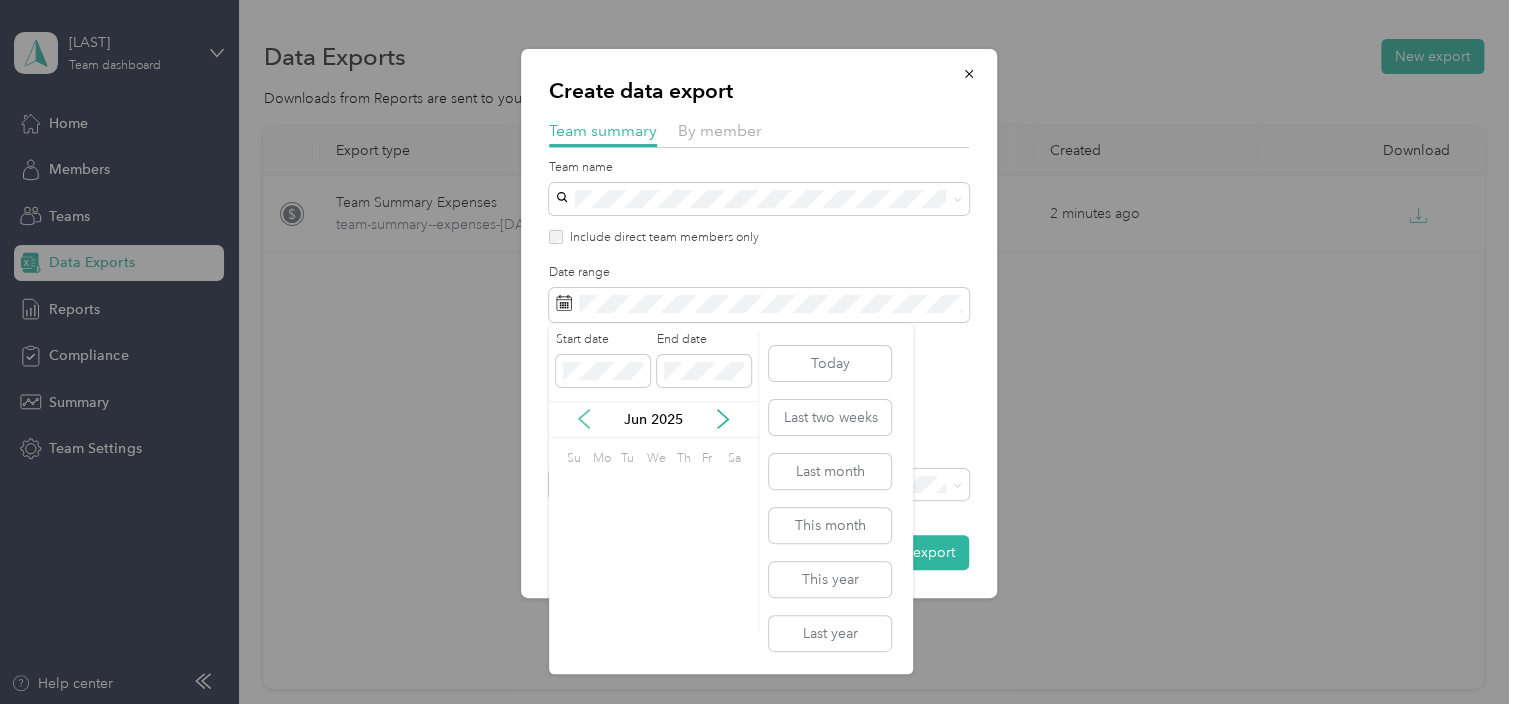 click 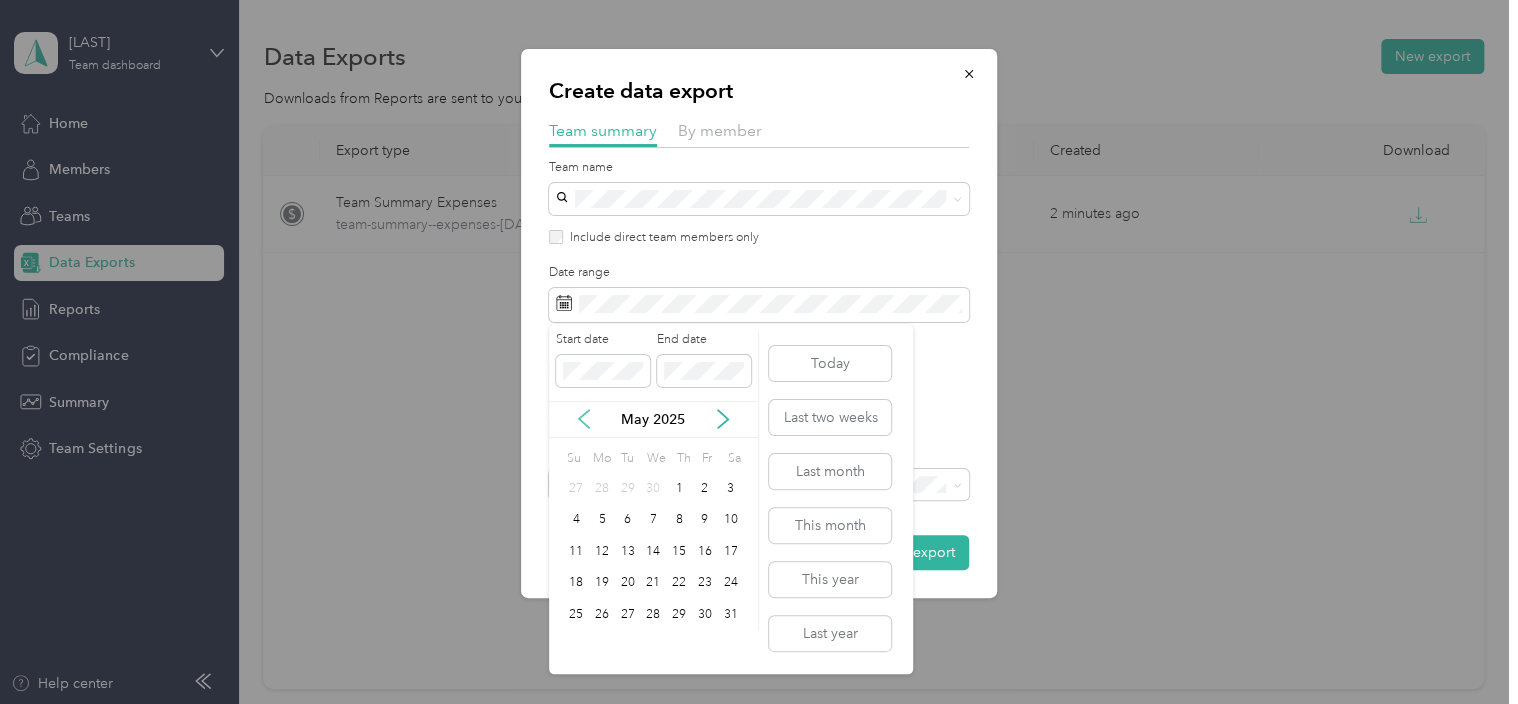 click 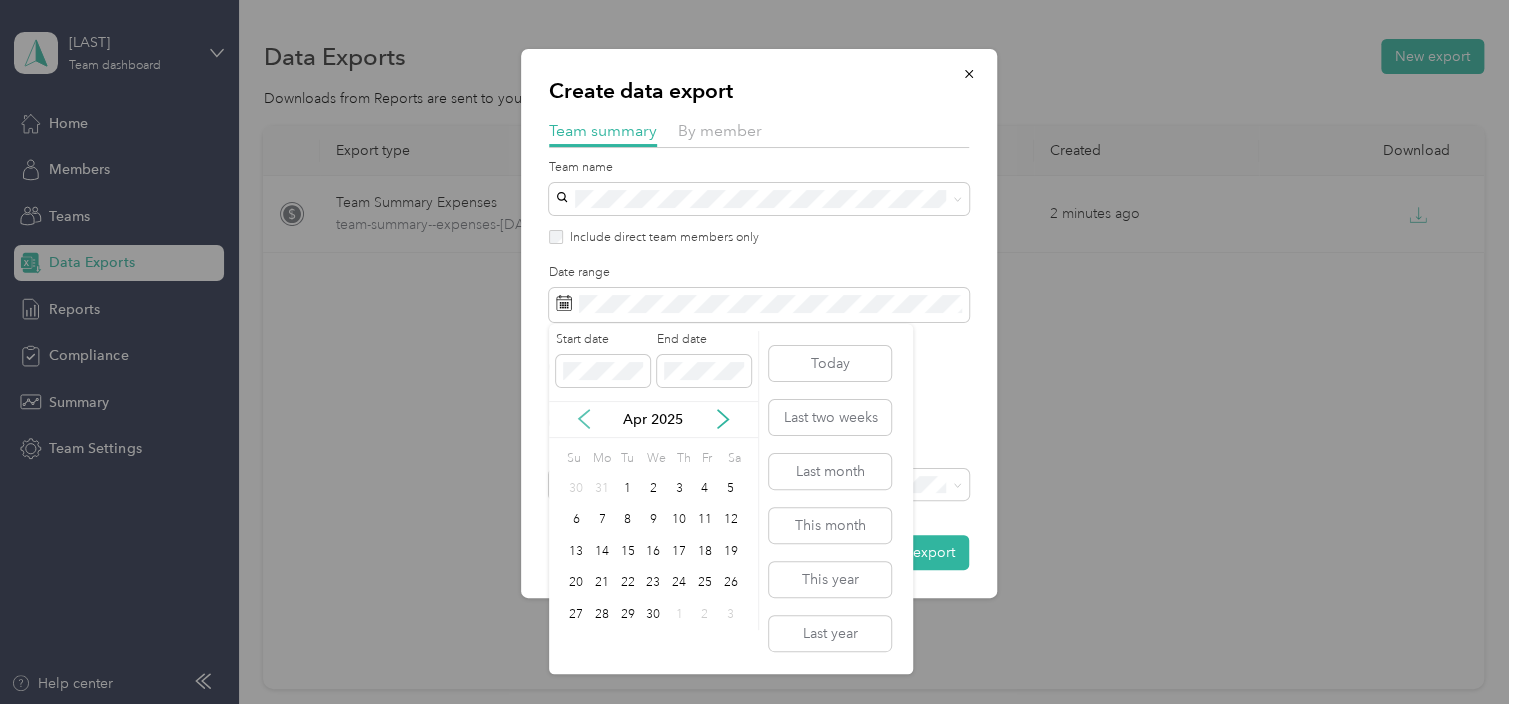 click 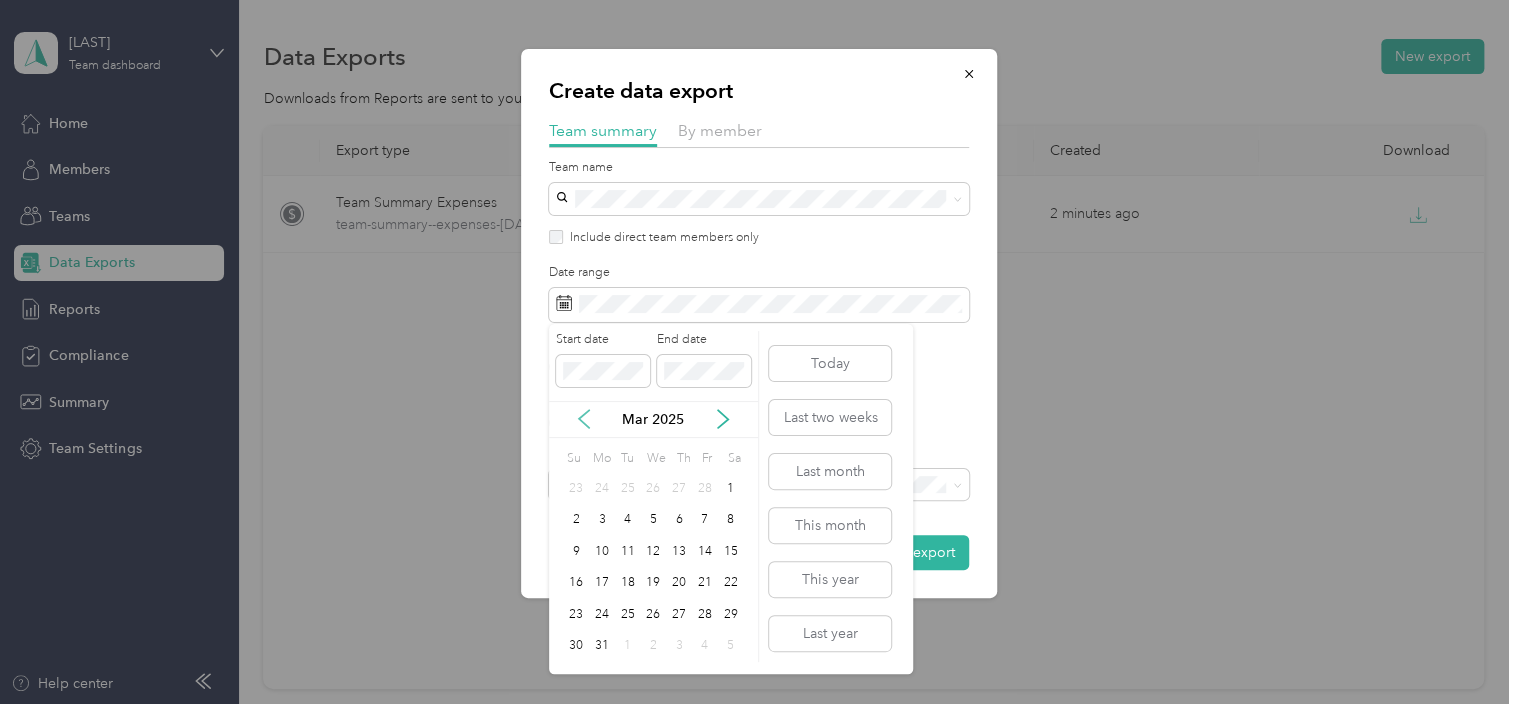 click 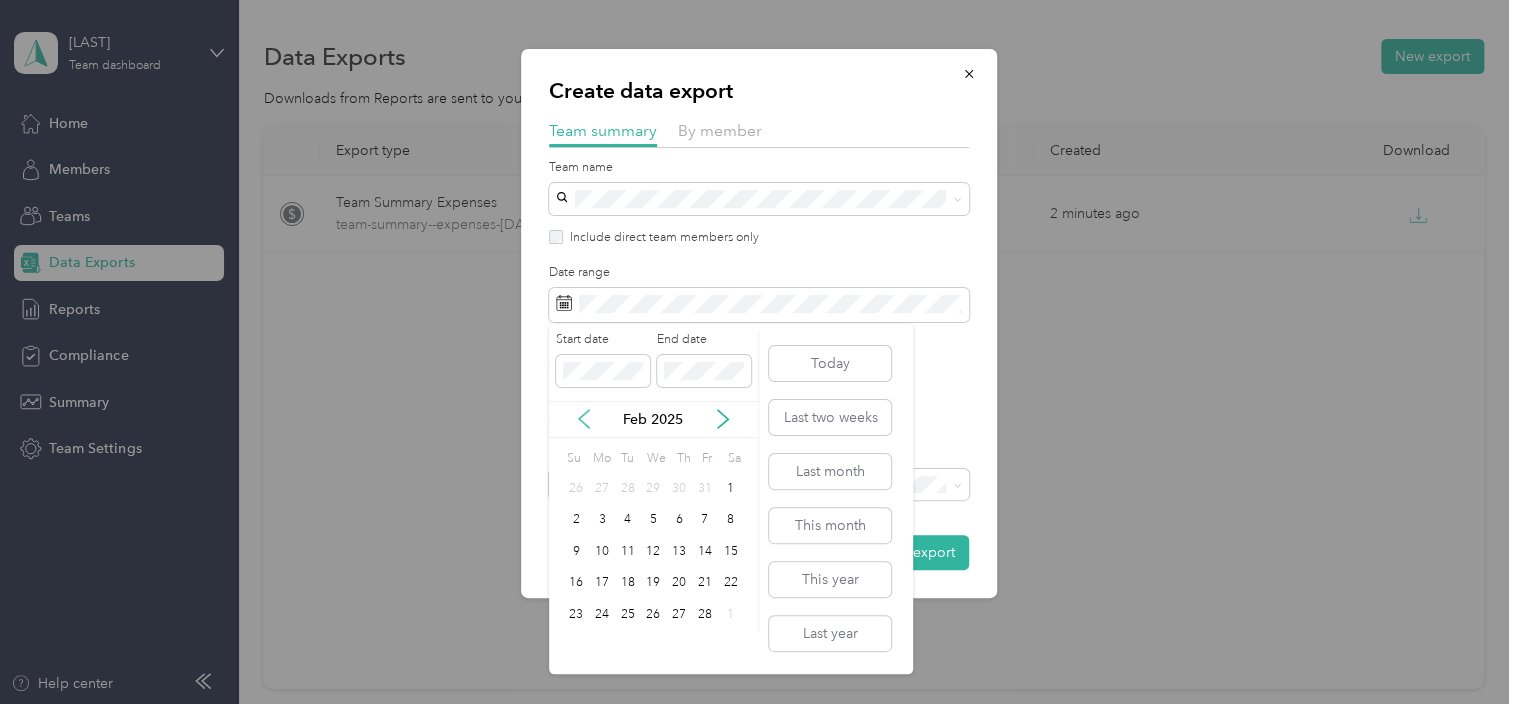click 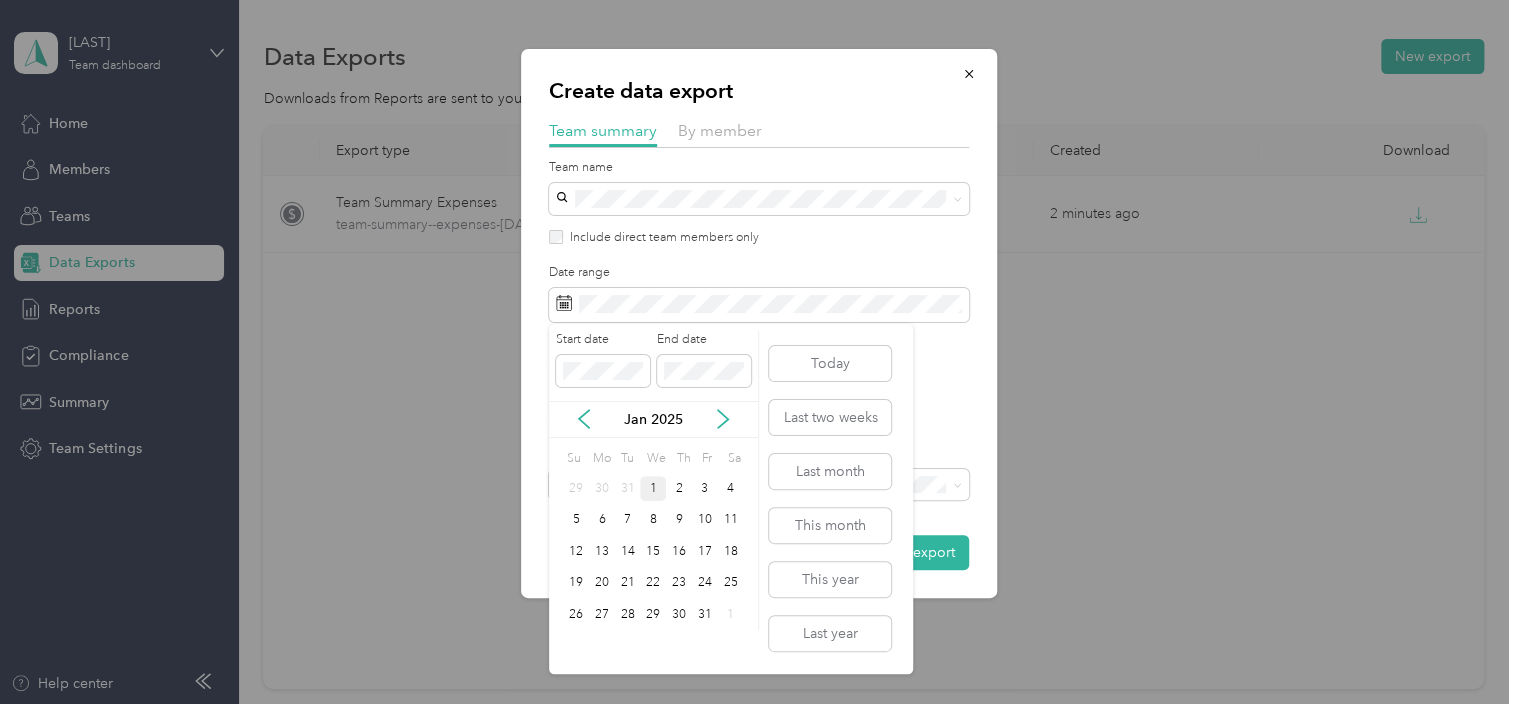 click on "1" at bounding box center (653, 488) 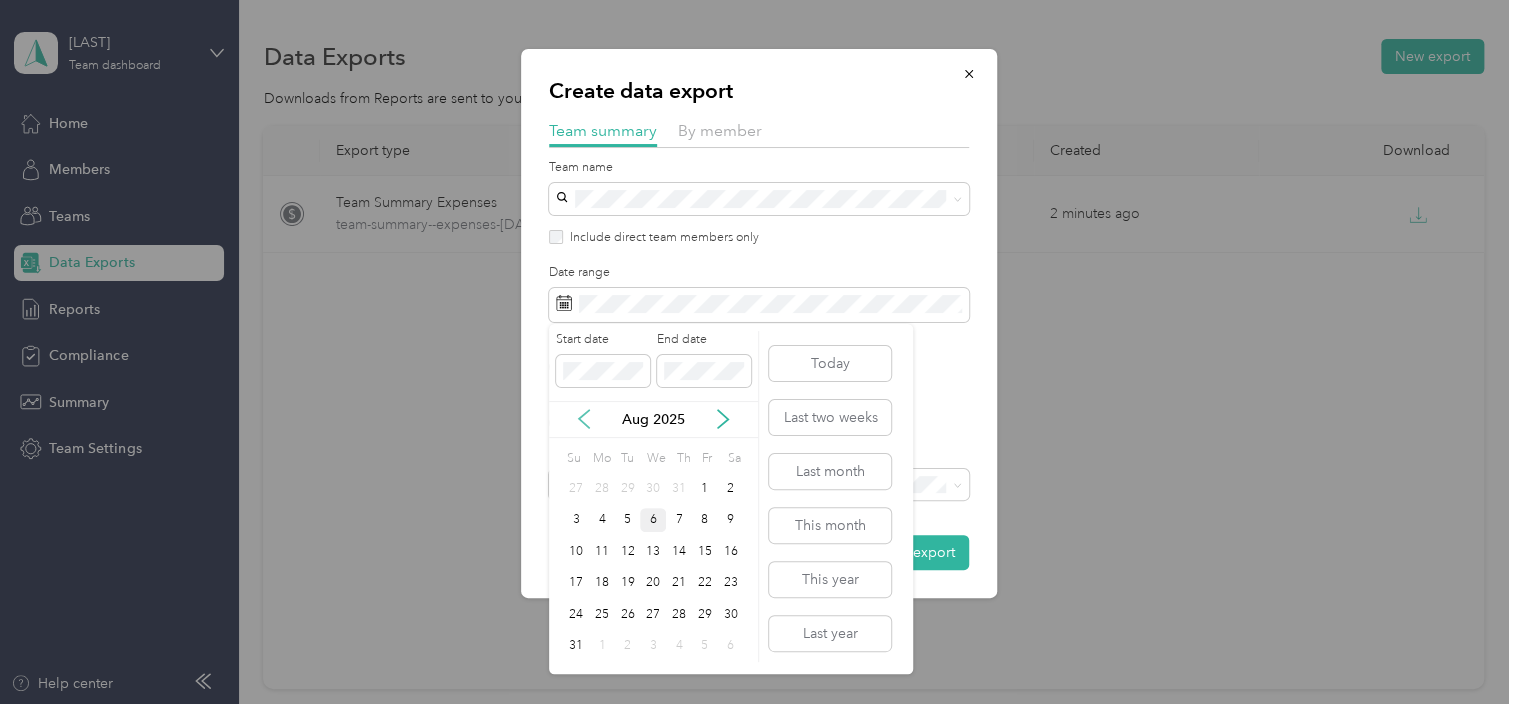 click 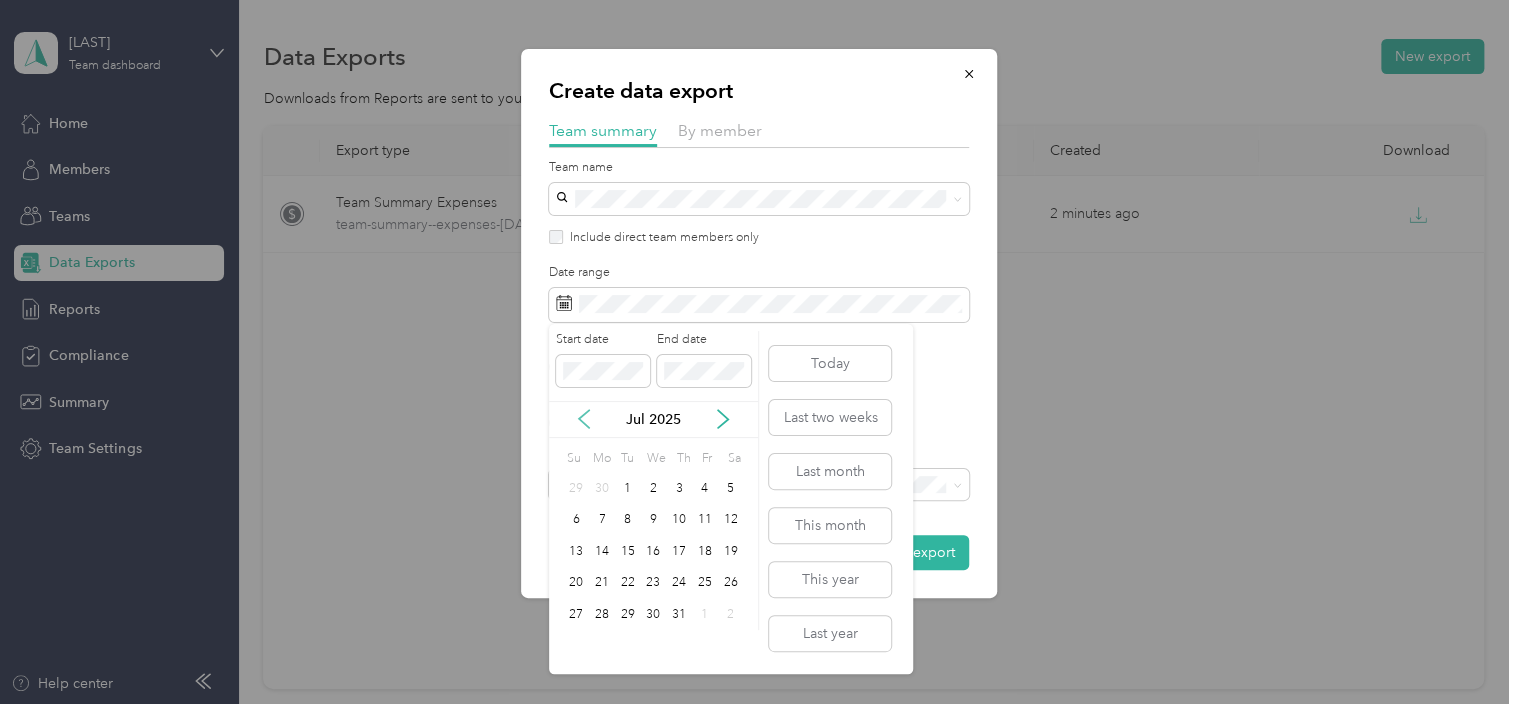 click 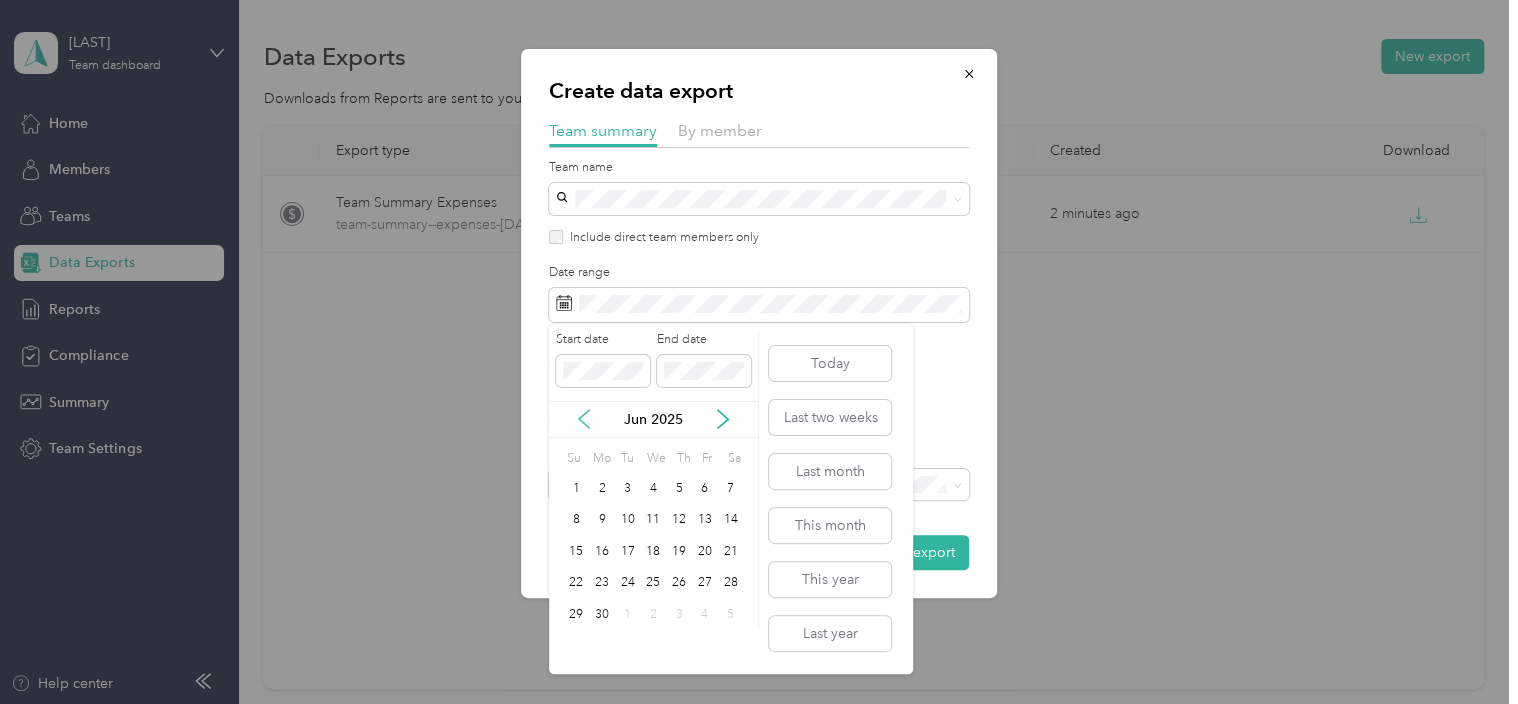 click 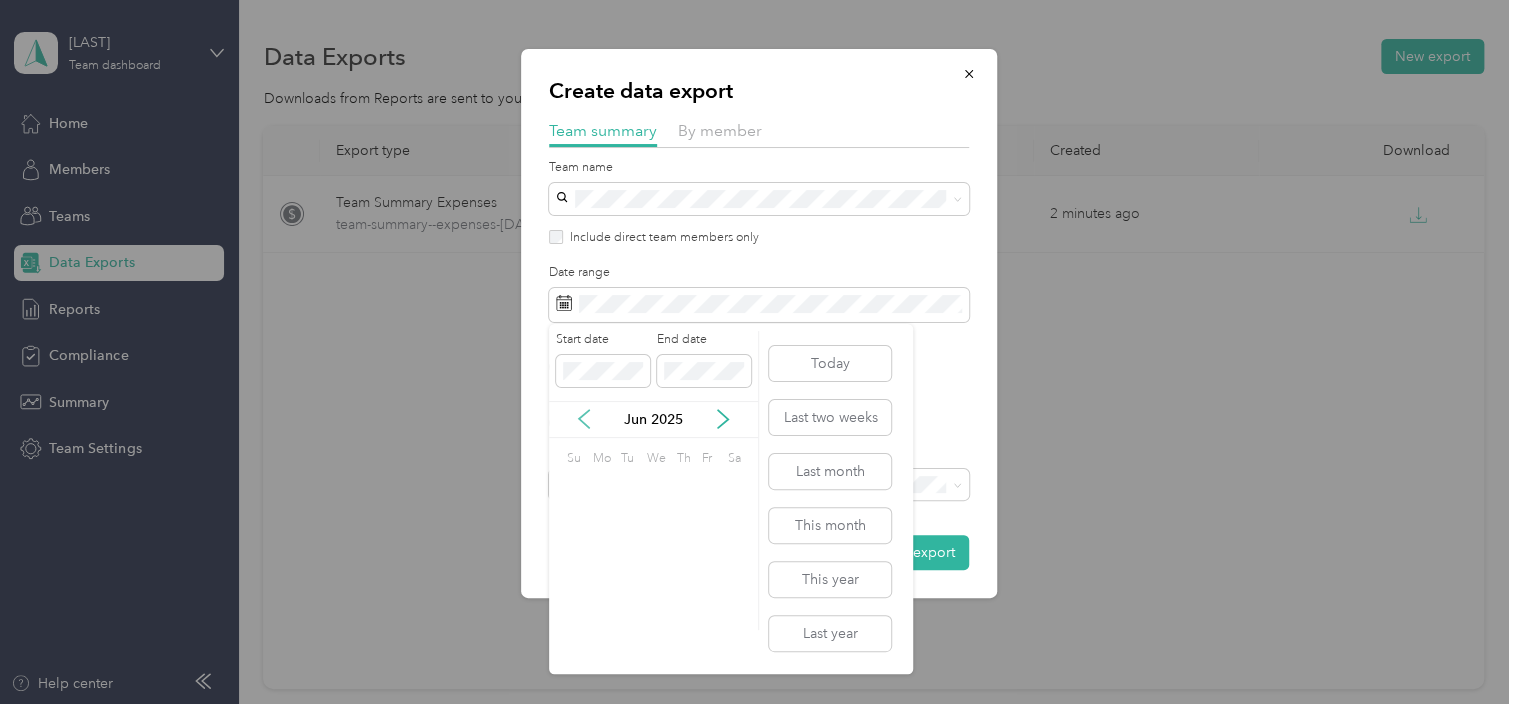click 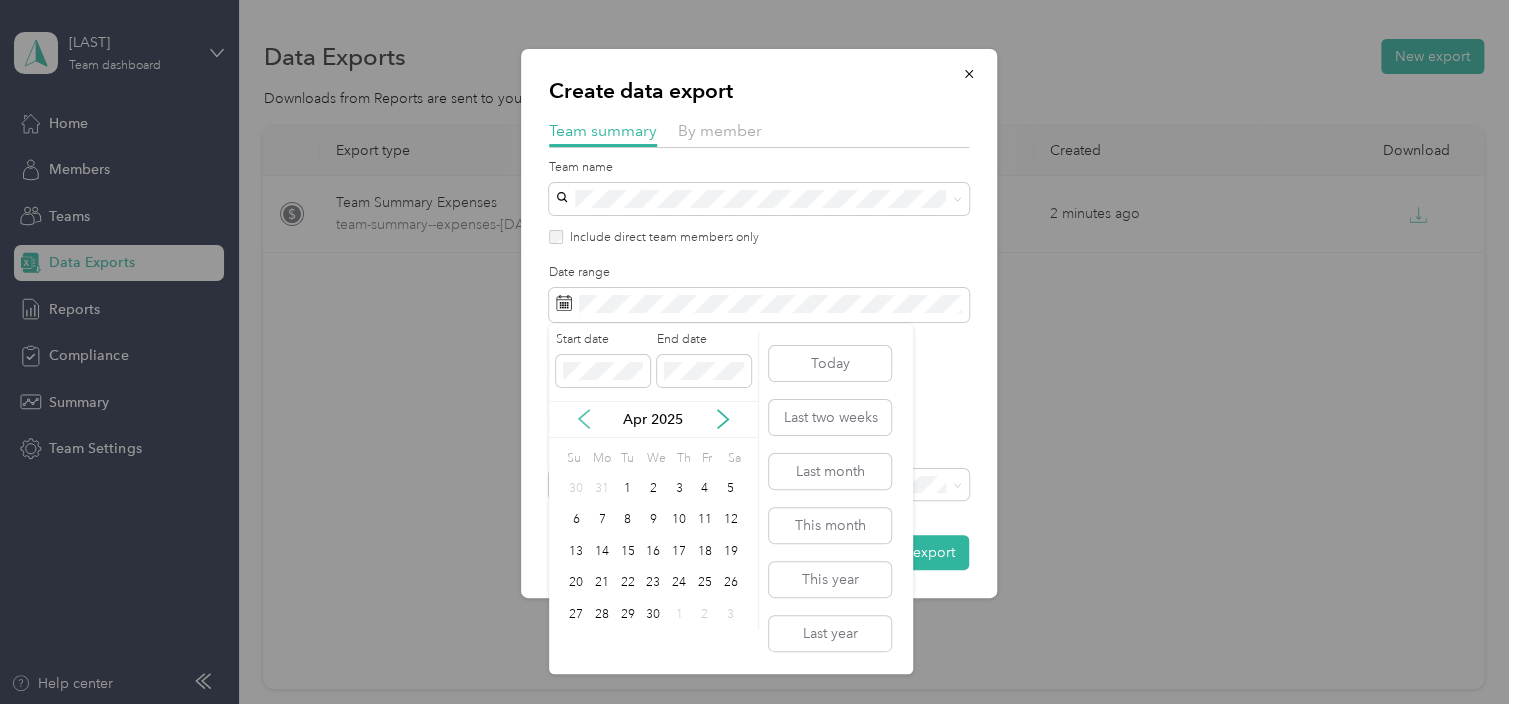 click 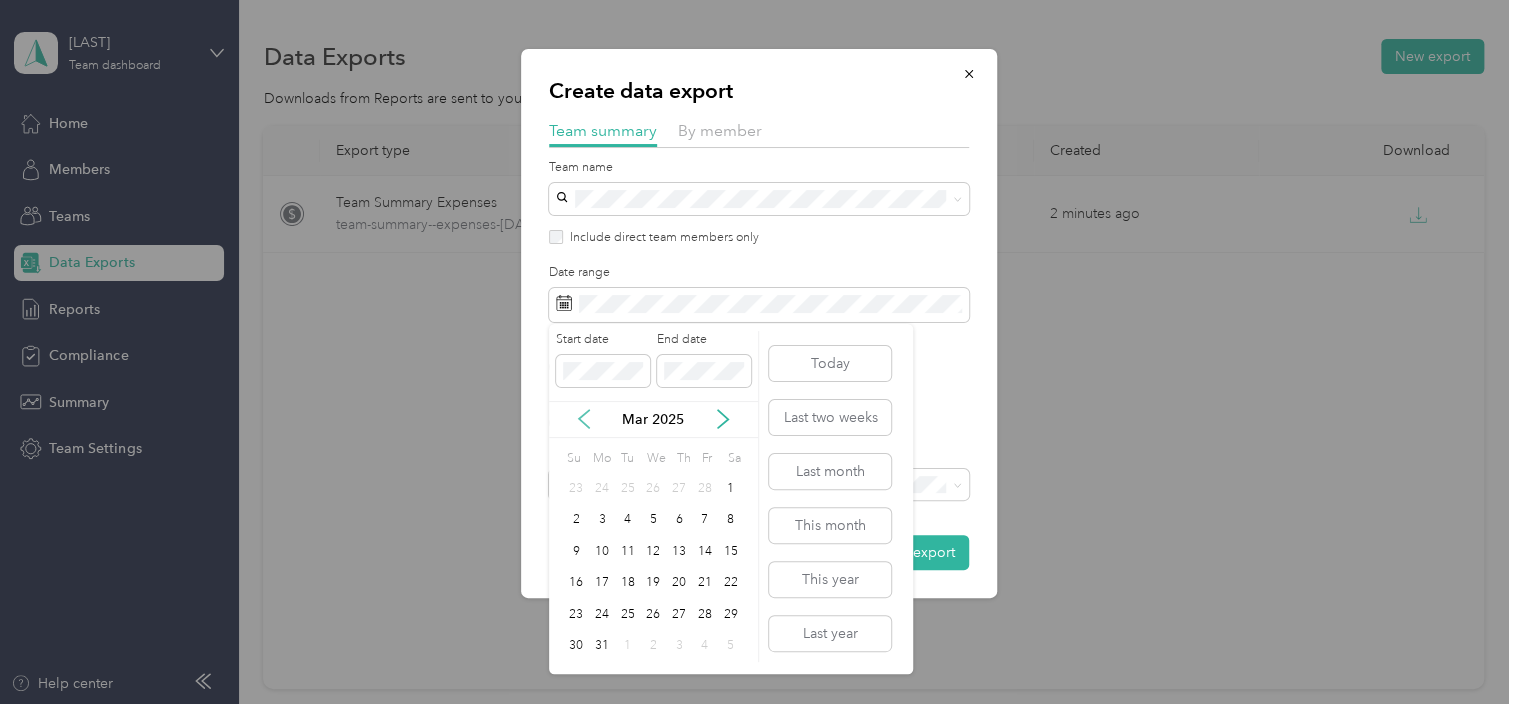 click 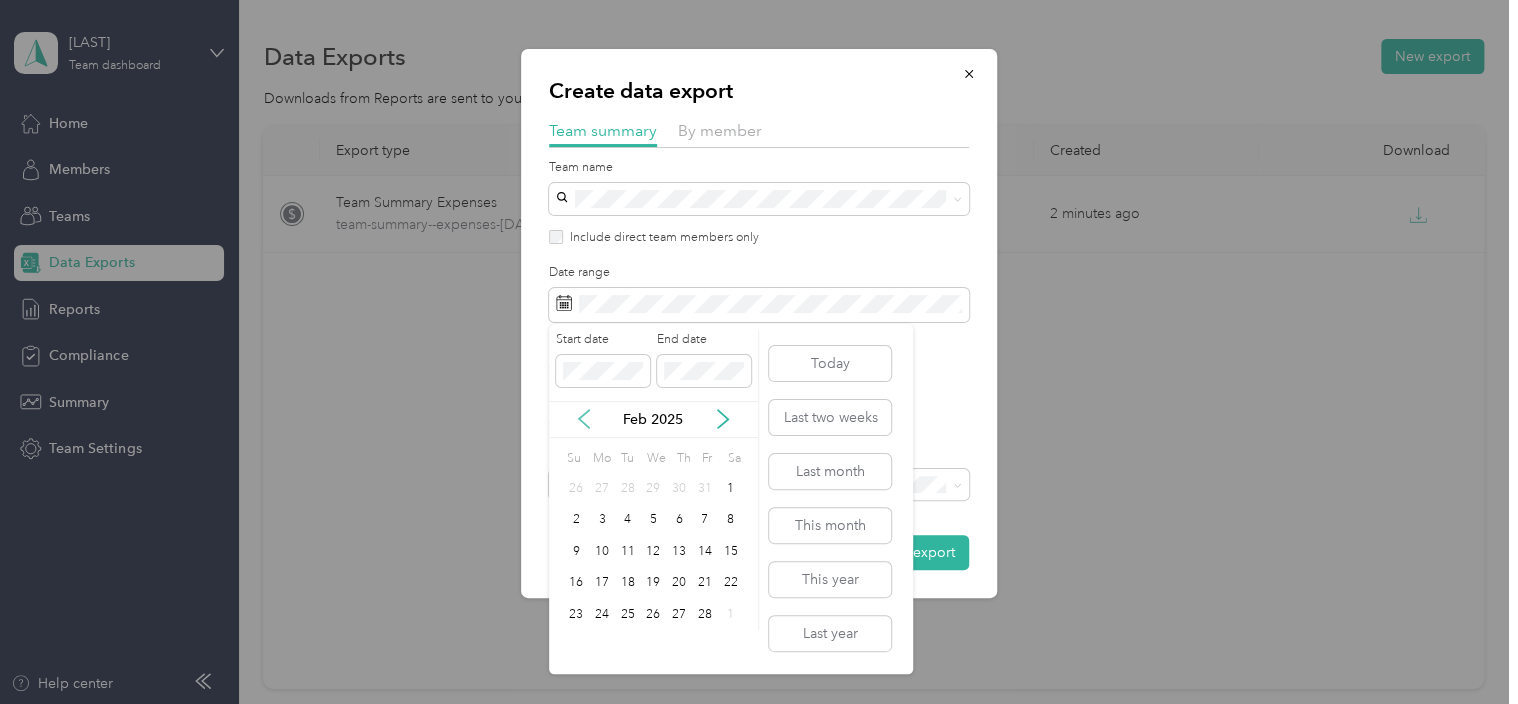 click 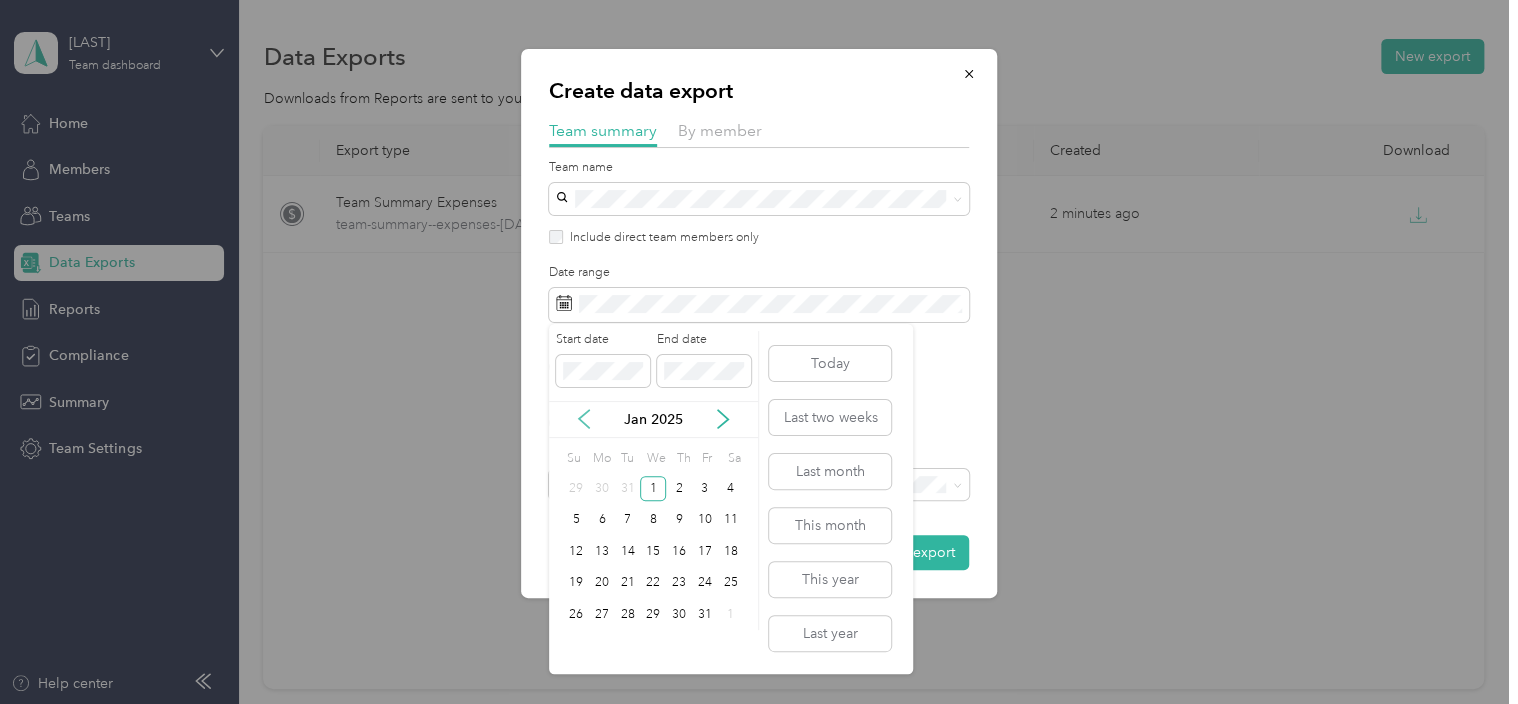 click 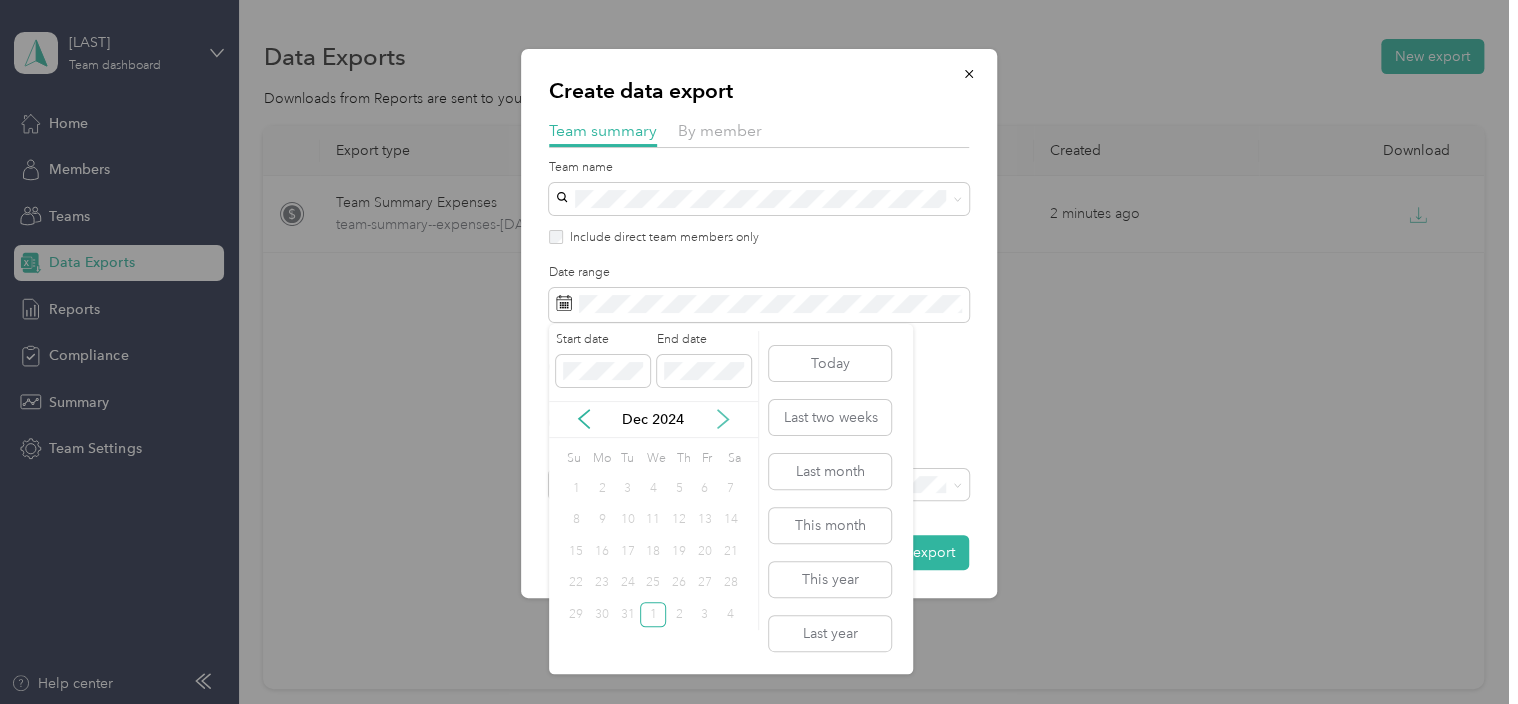 click 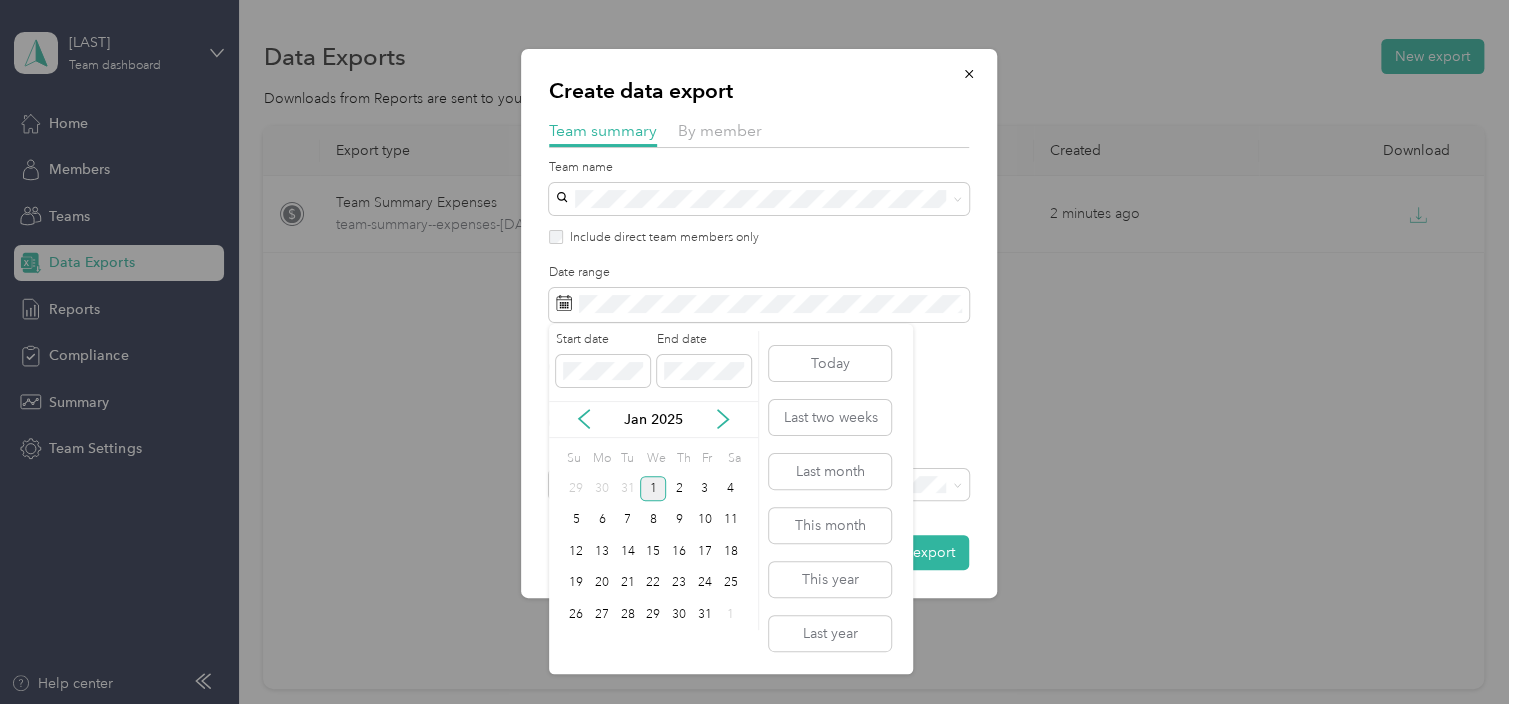 click on "1" at bounding box center (653, 488) 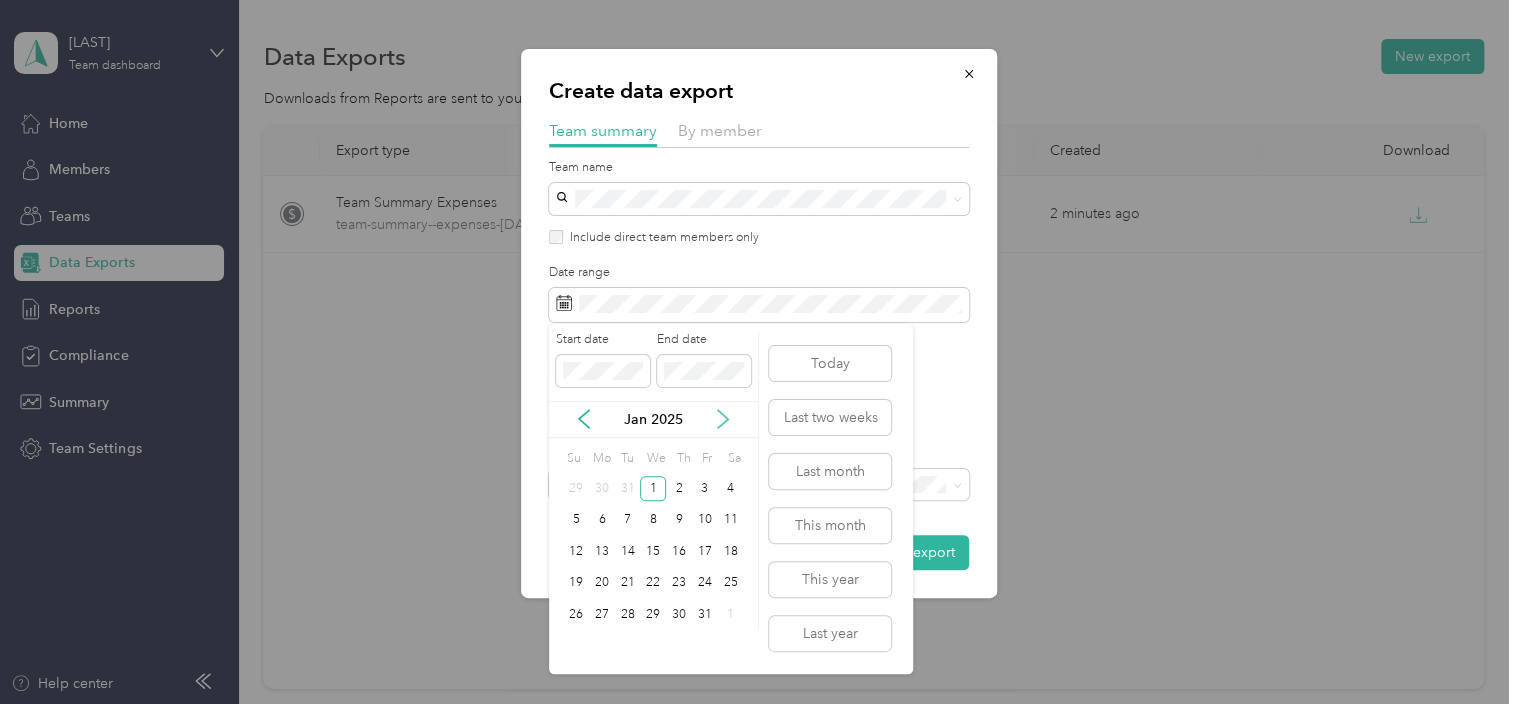 click 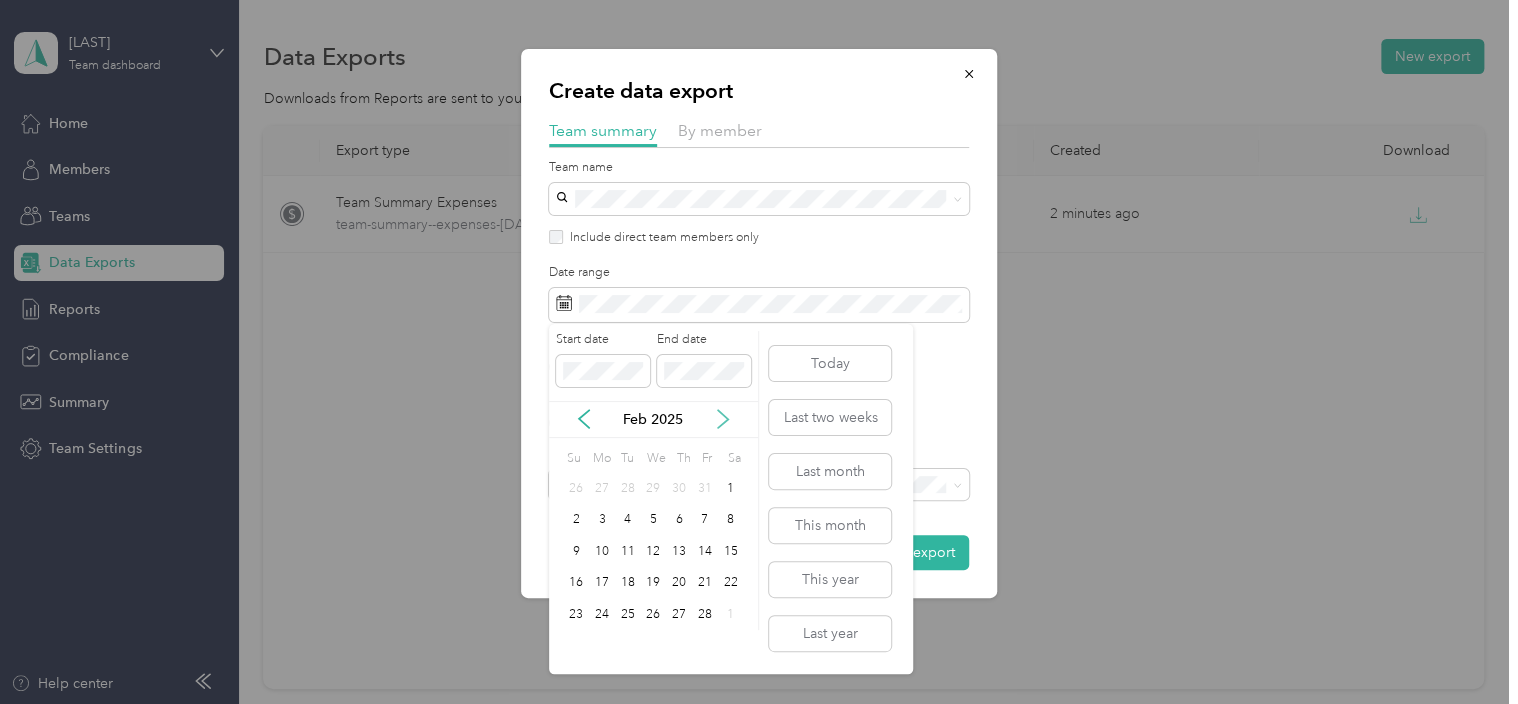 click 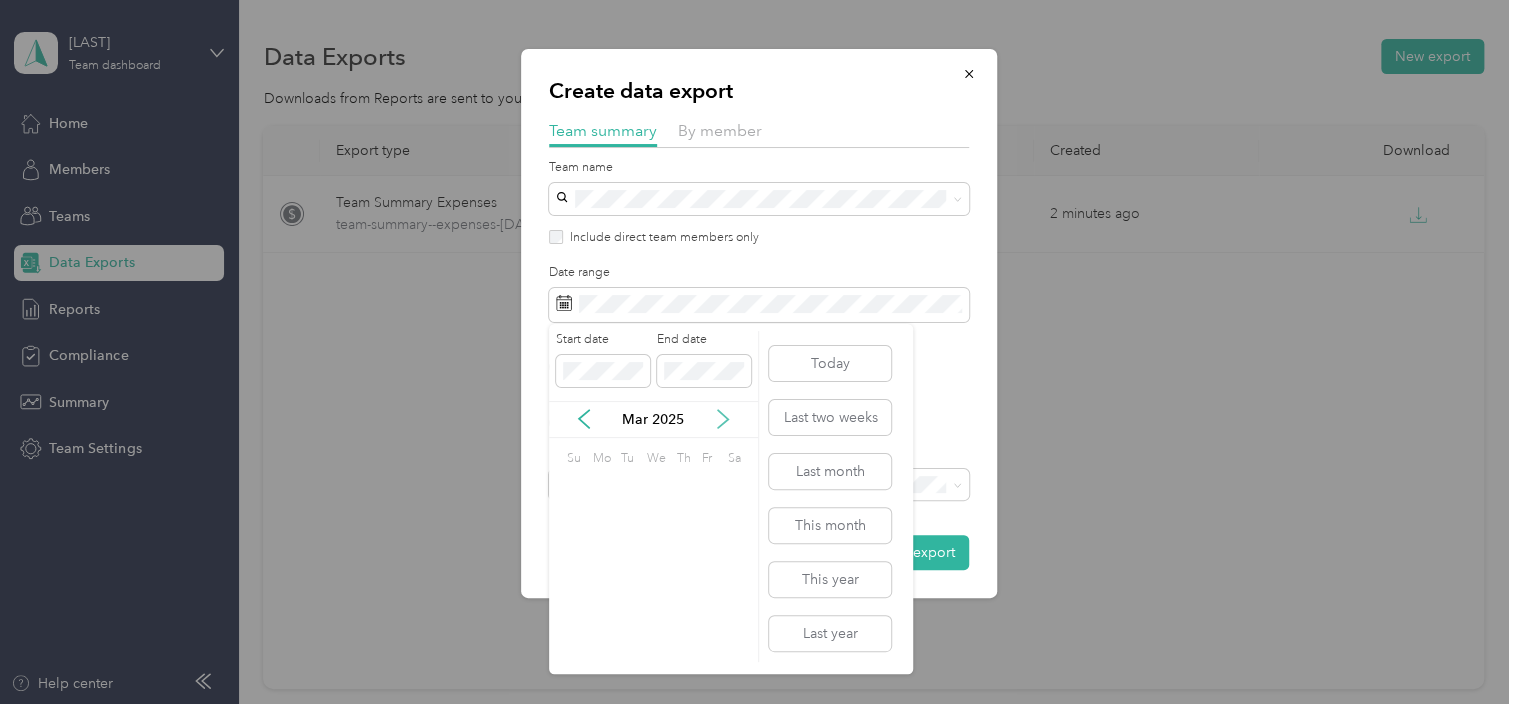 click 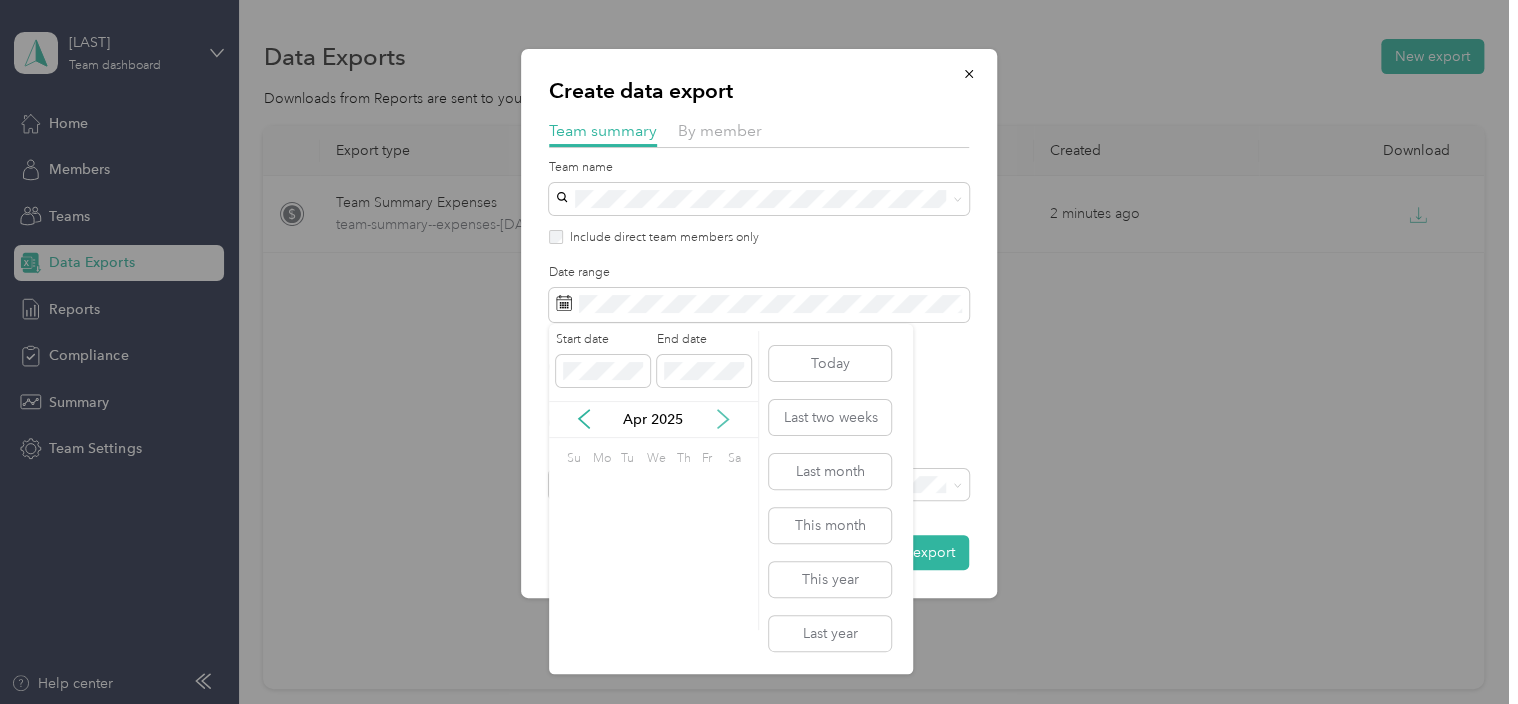 click 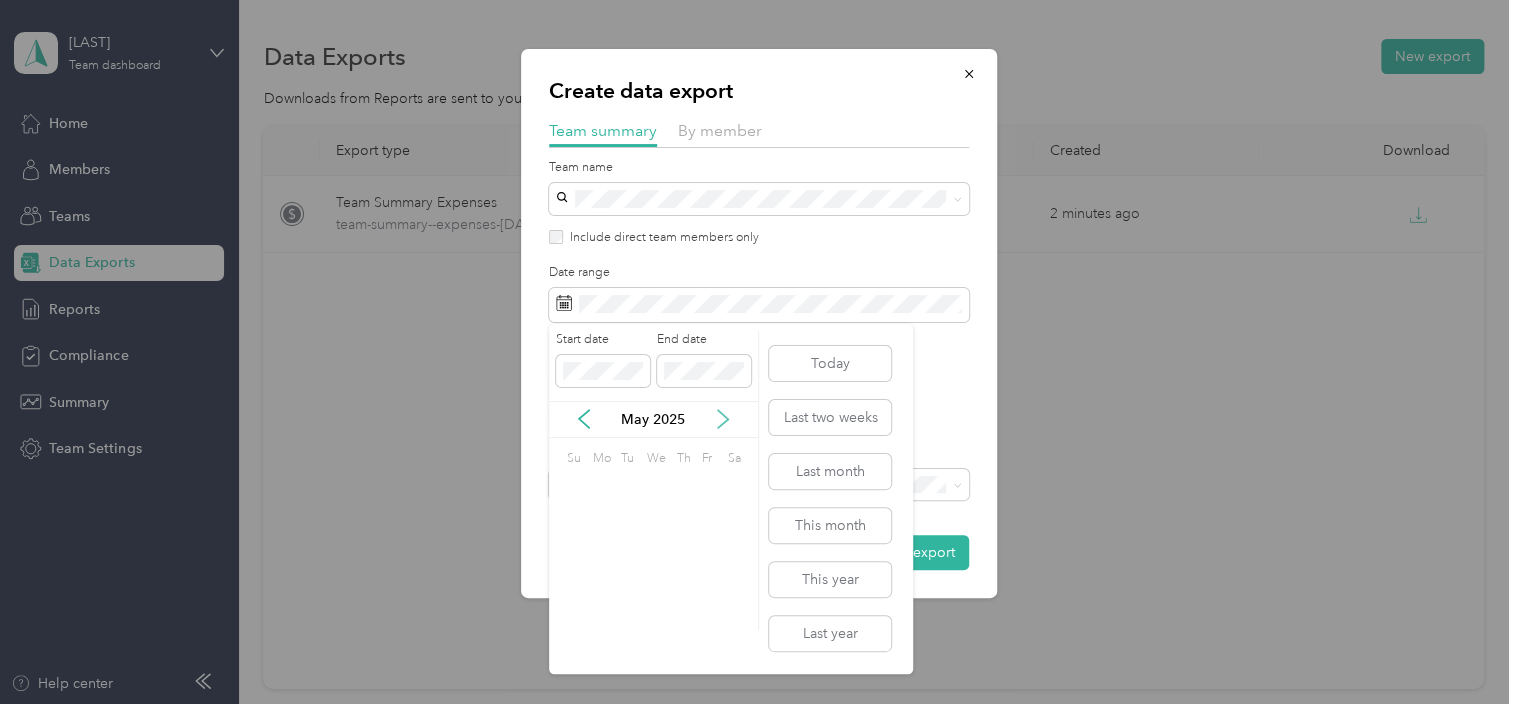click 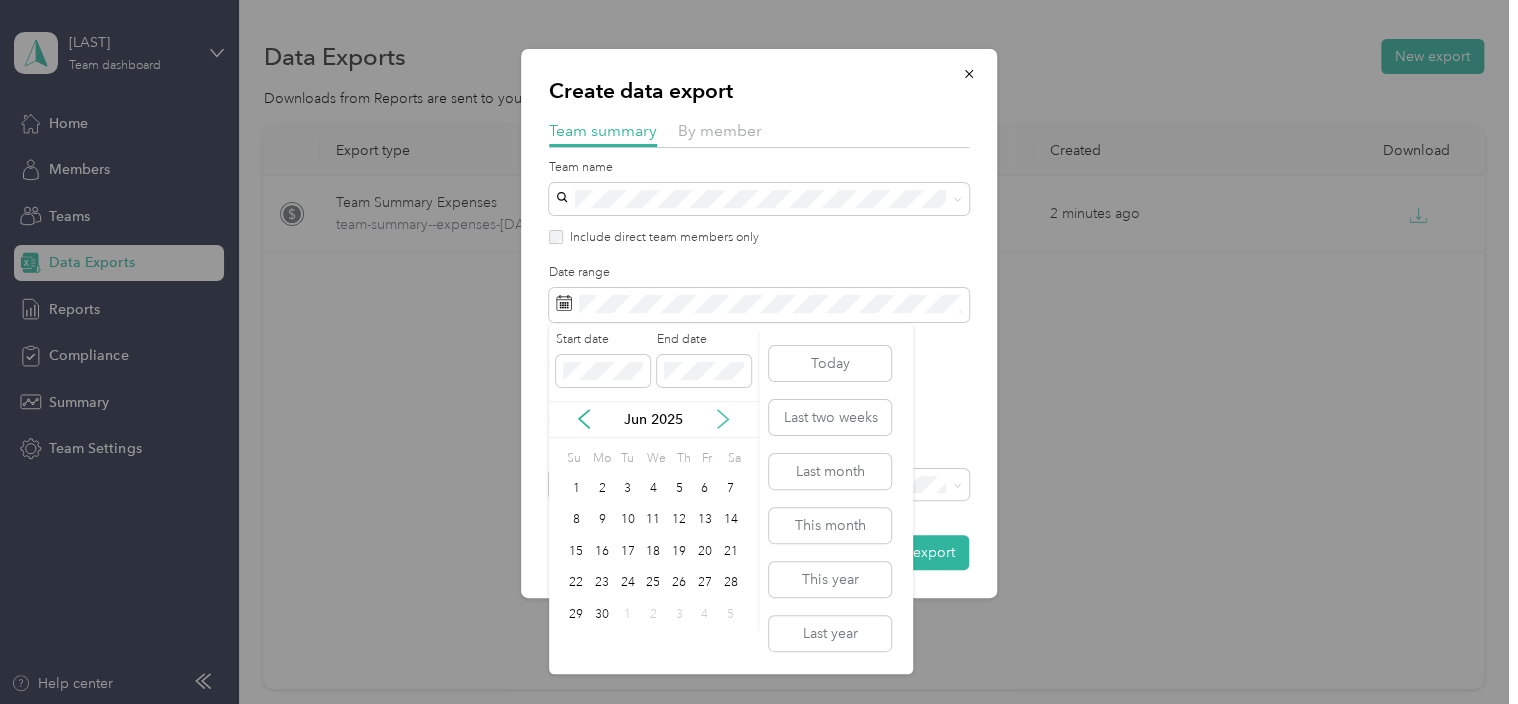 click 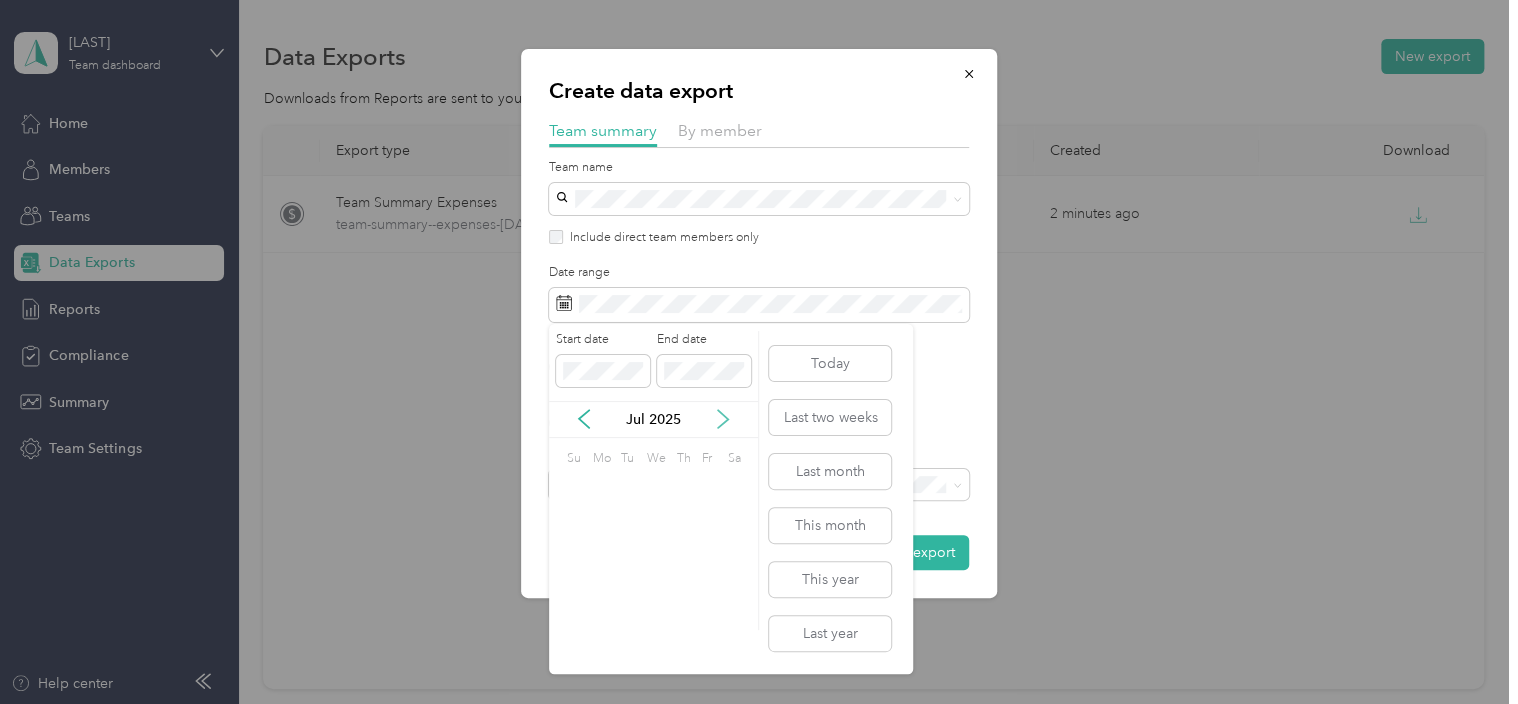 click 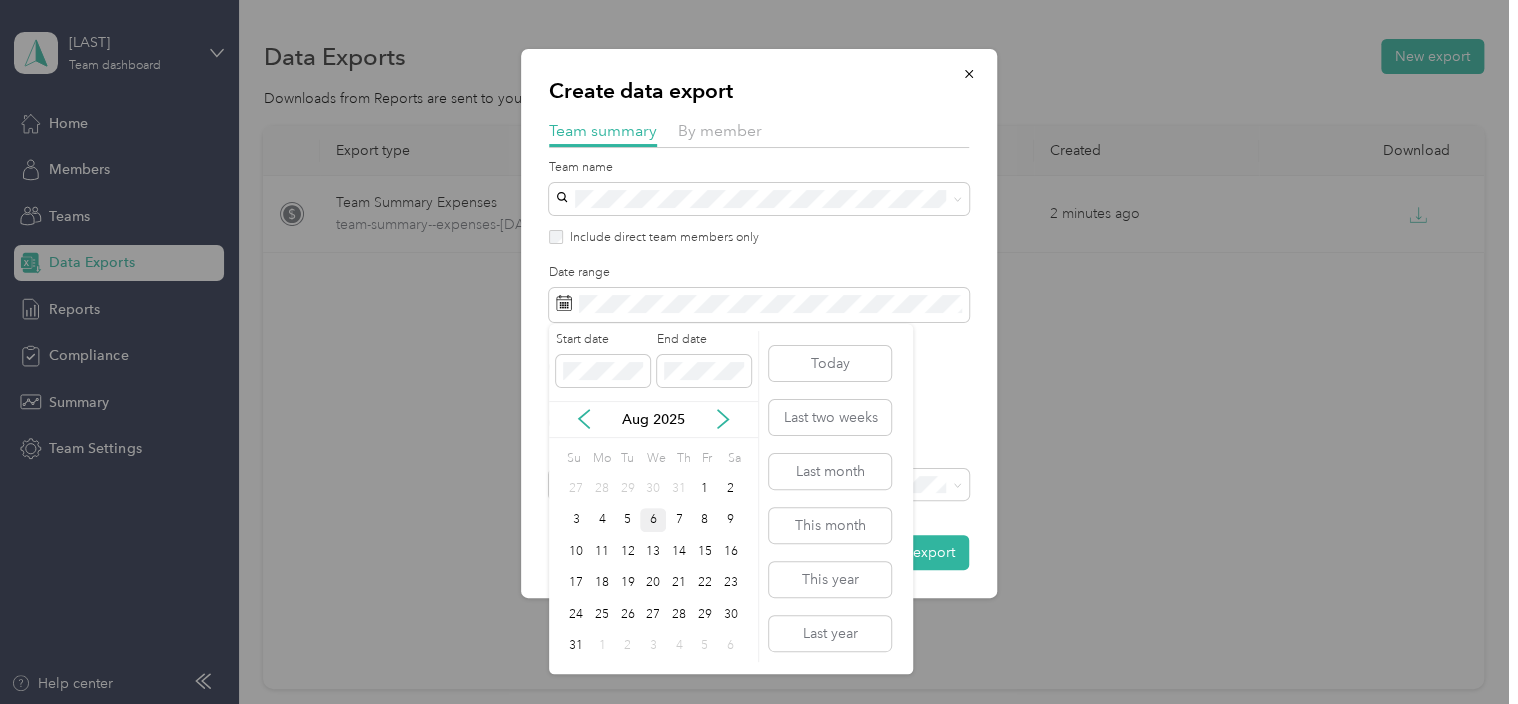 click on "6" at bounding box center (653, 520) 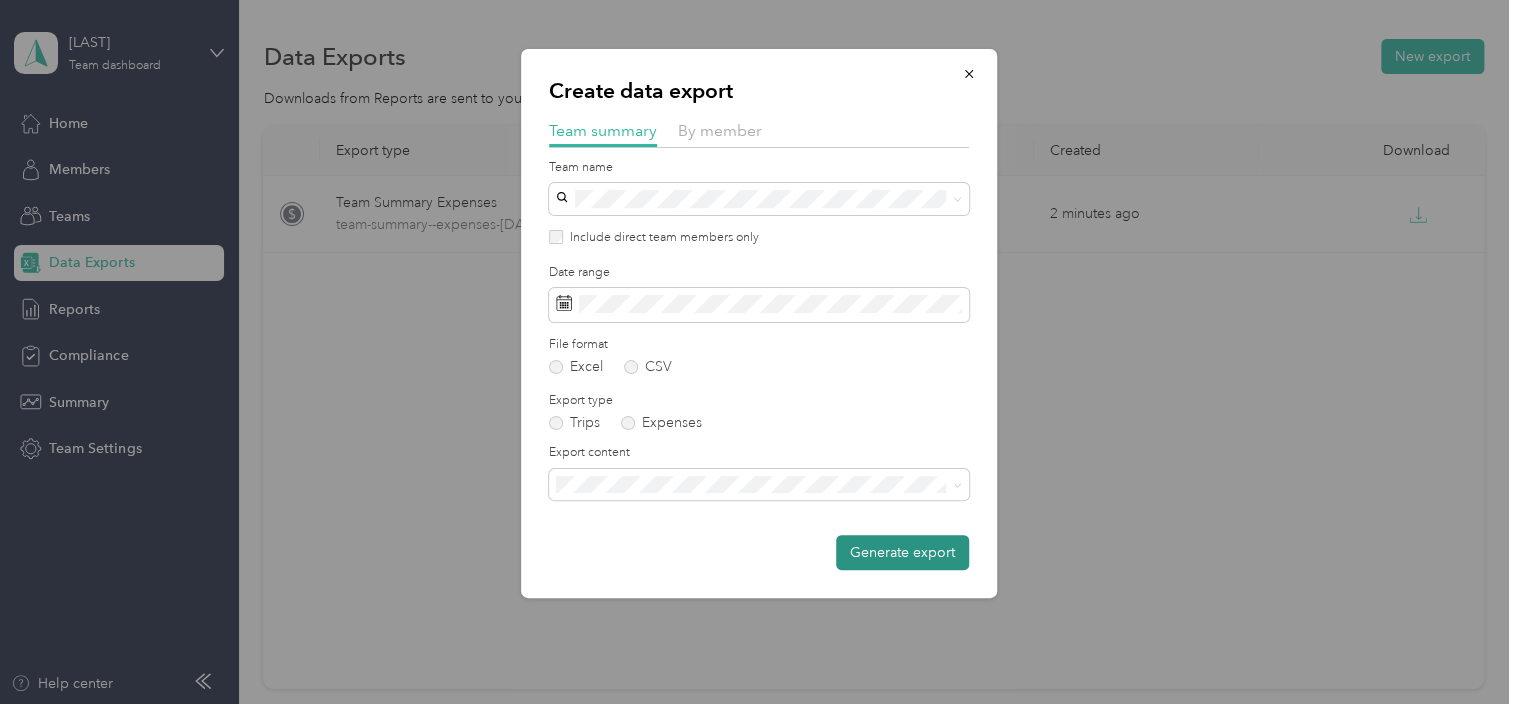 click on "Generate export" at bounding box center (902, 552) 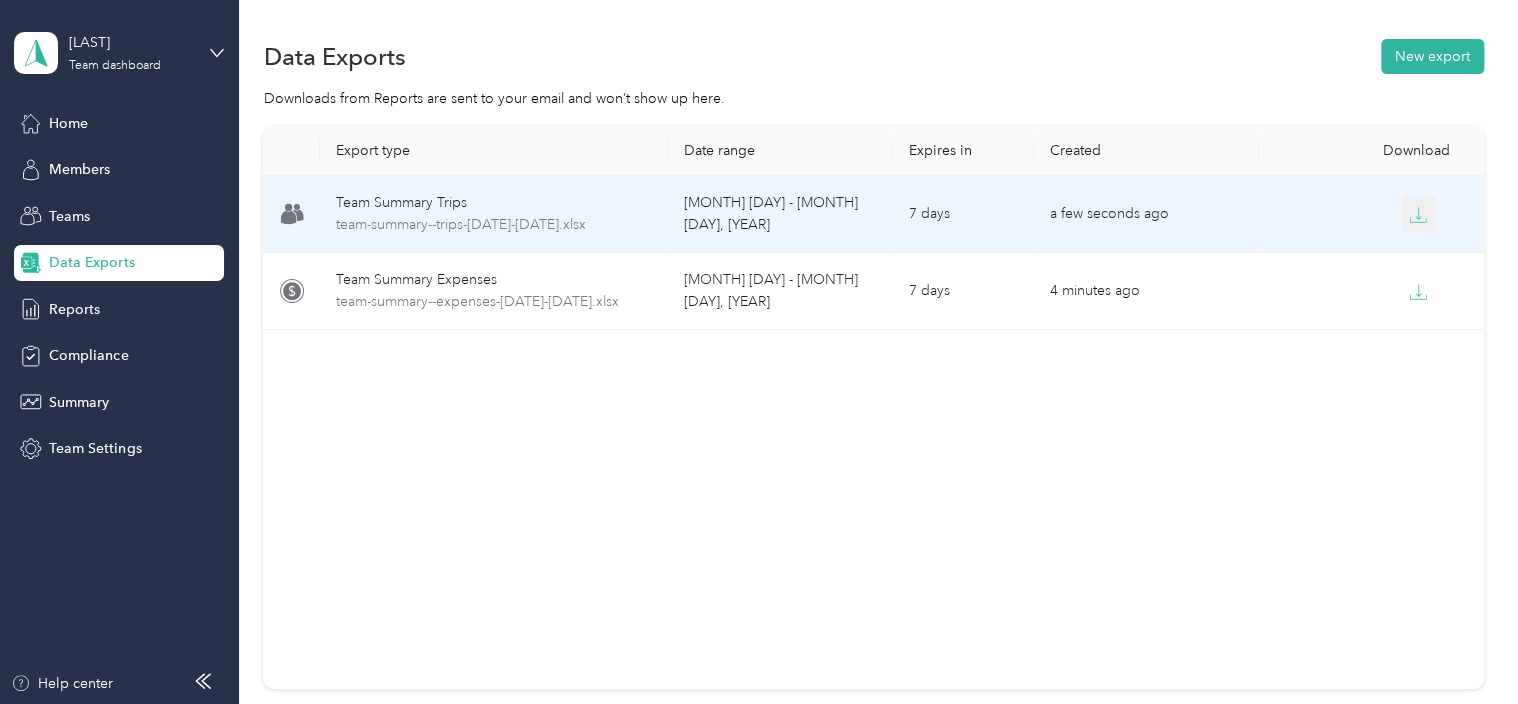 click 